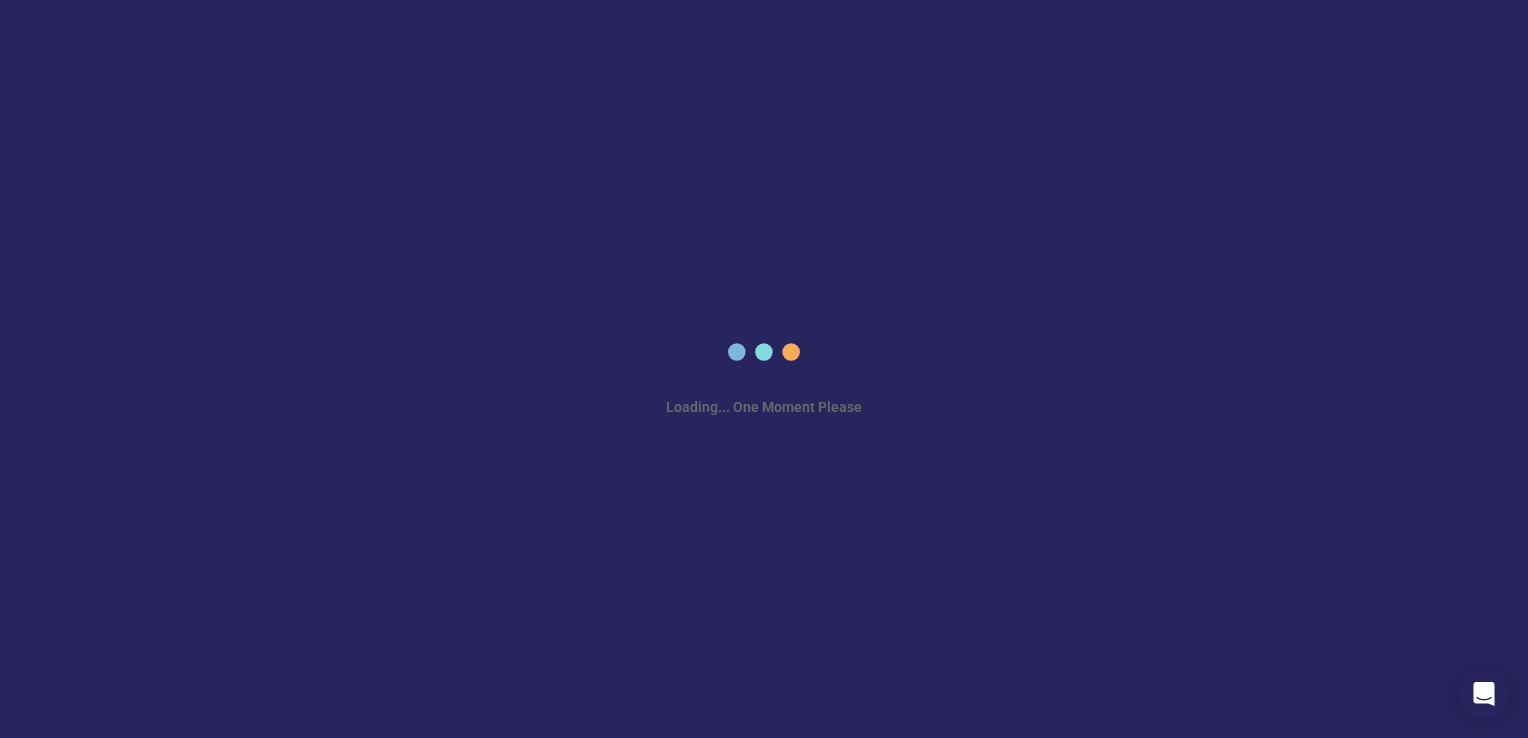 scroll, scrollTop: 0, scrollLeft: 0, axis: both 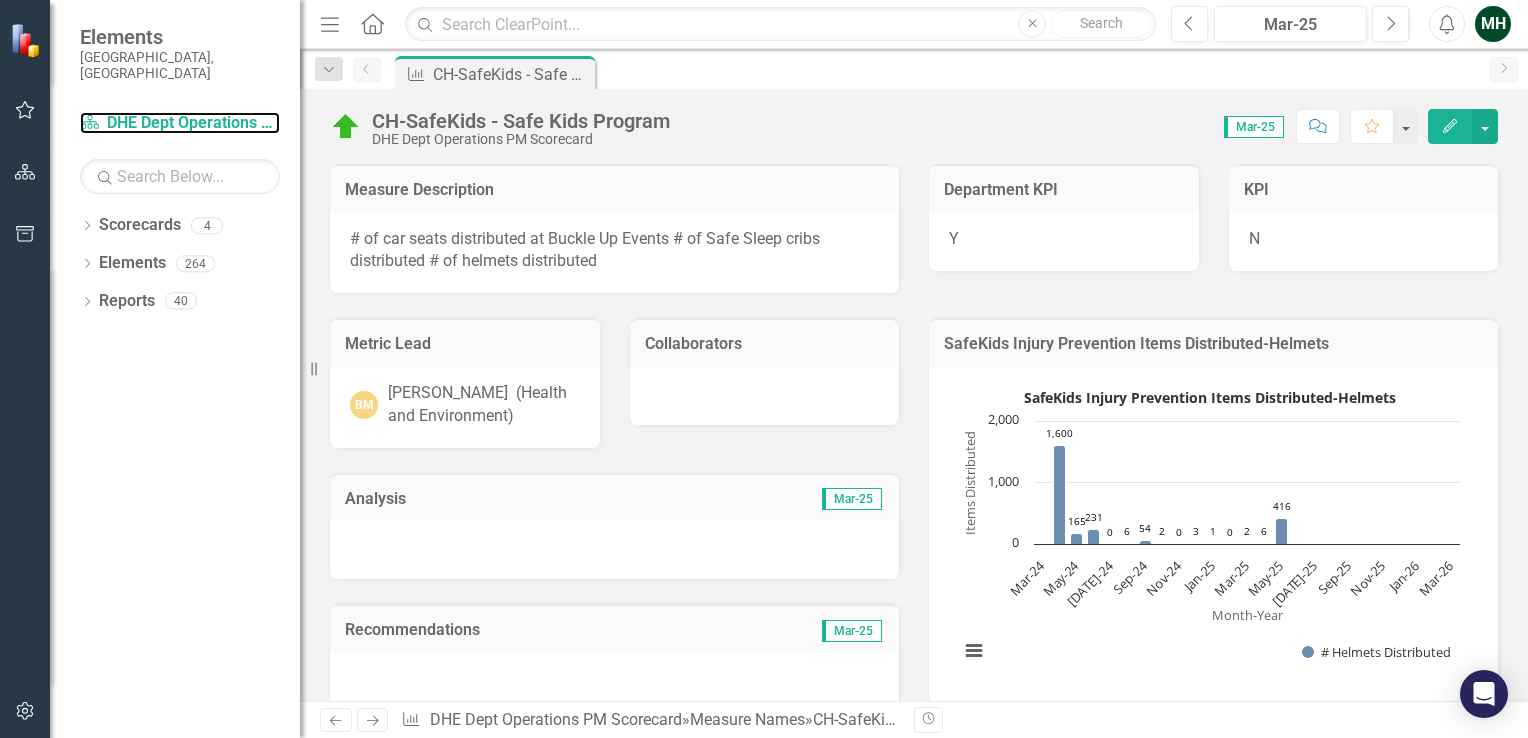 click on "Scorecard DHE Dept Operations PM Scorecard" at bounding box center (180, 123) 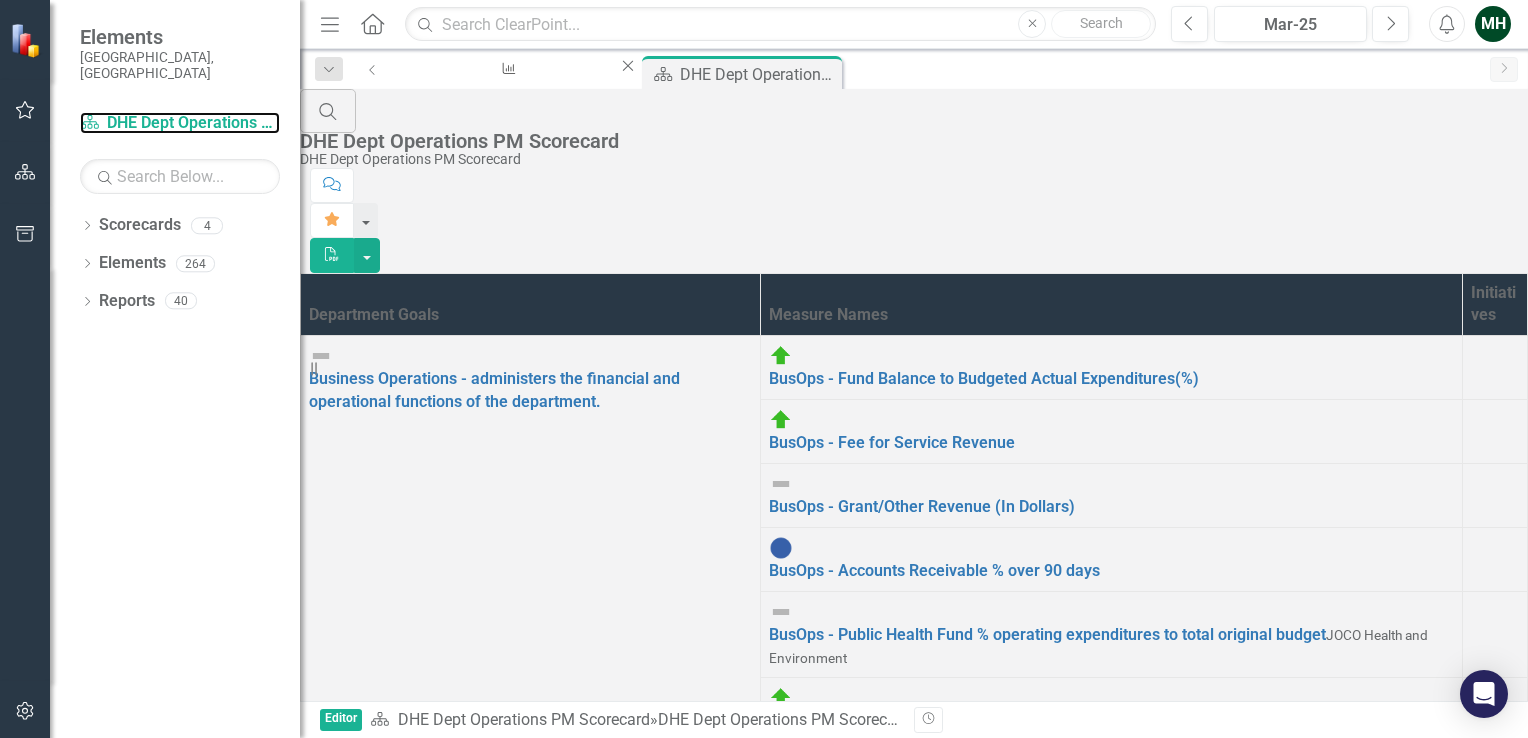scroll, scrollTop: 122, scrollLeft: 0, axis: vertical 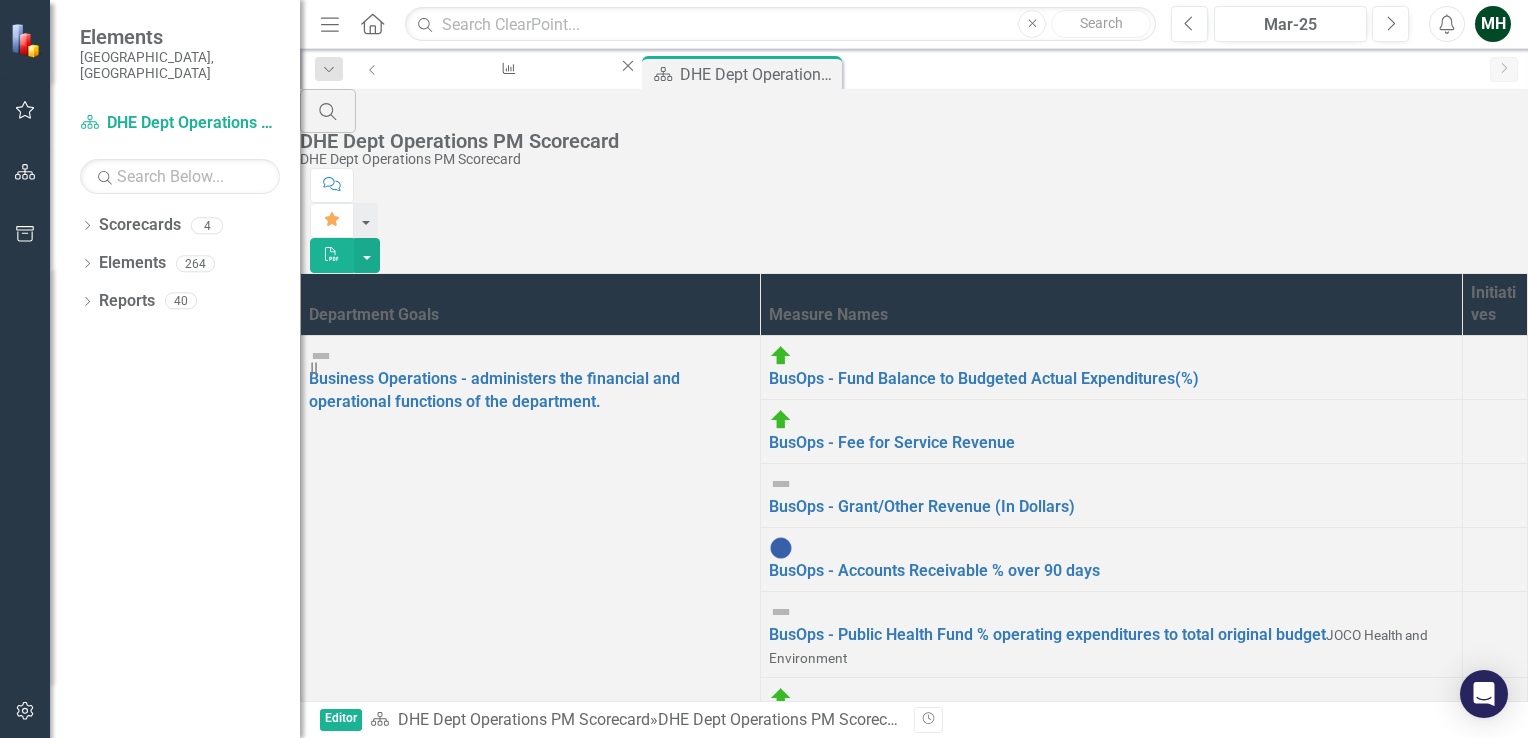 click on "2" at bounding box center (357, 1094) 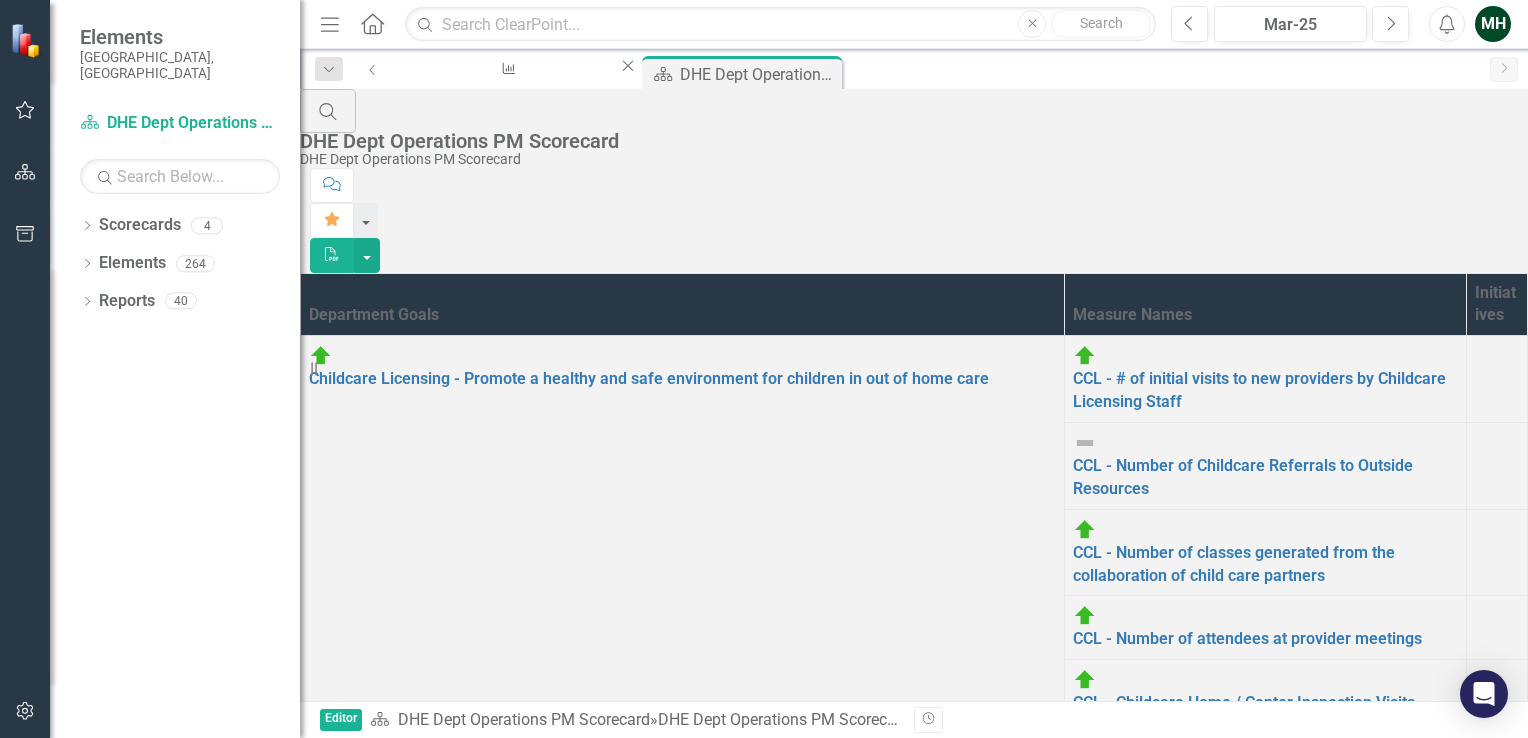 click on "CH-CDRR - Chronic Disease Risk Reduction Program" at bounding box center [1260, 980] 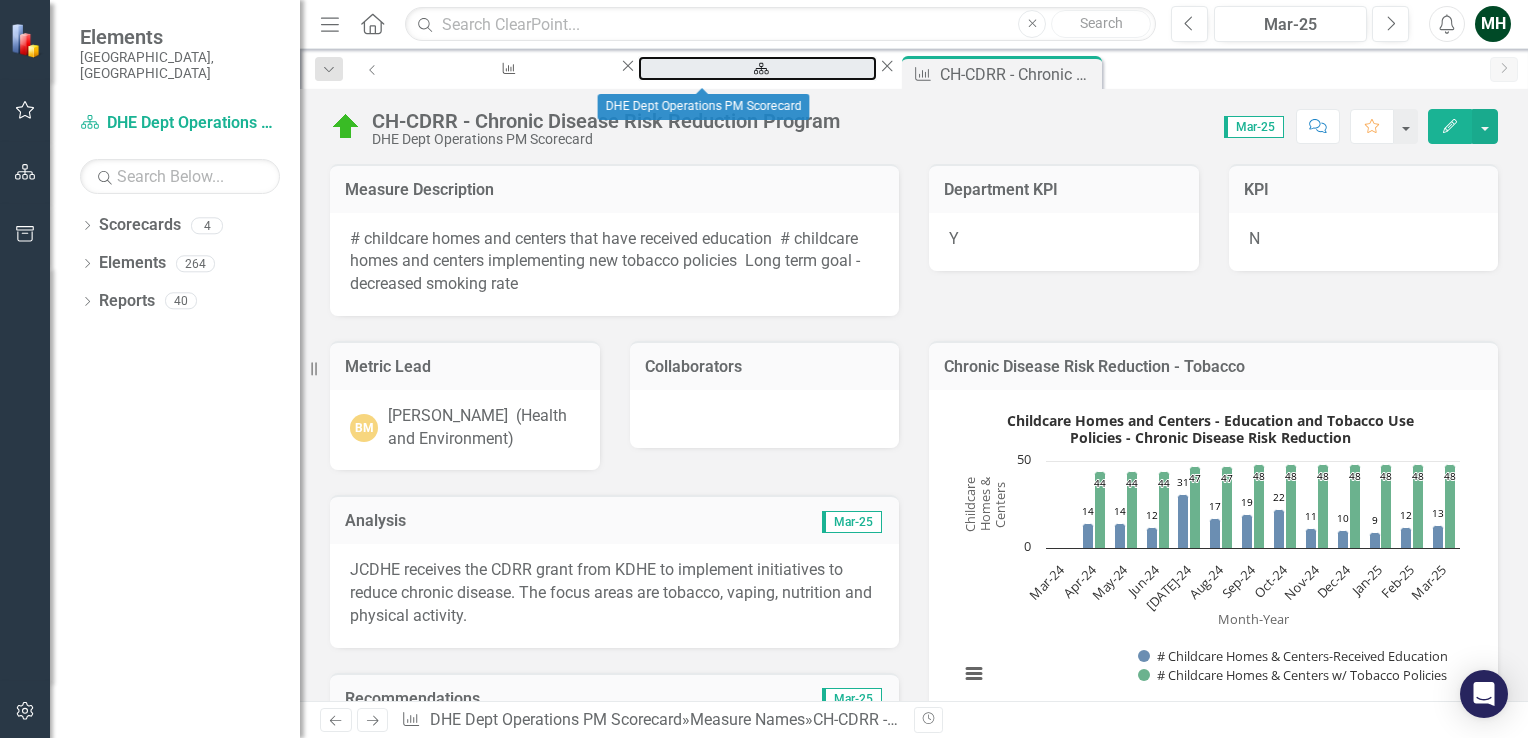 click on "DHE Dept Operations PM Scorecard" at bounding box center [757, 87] 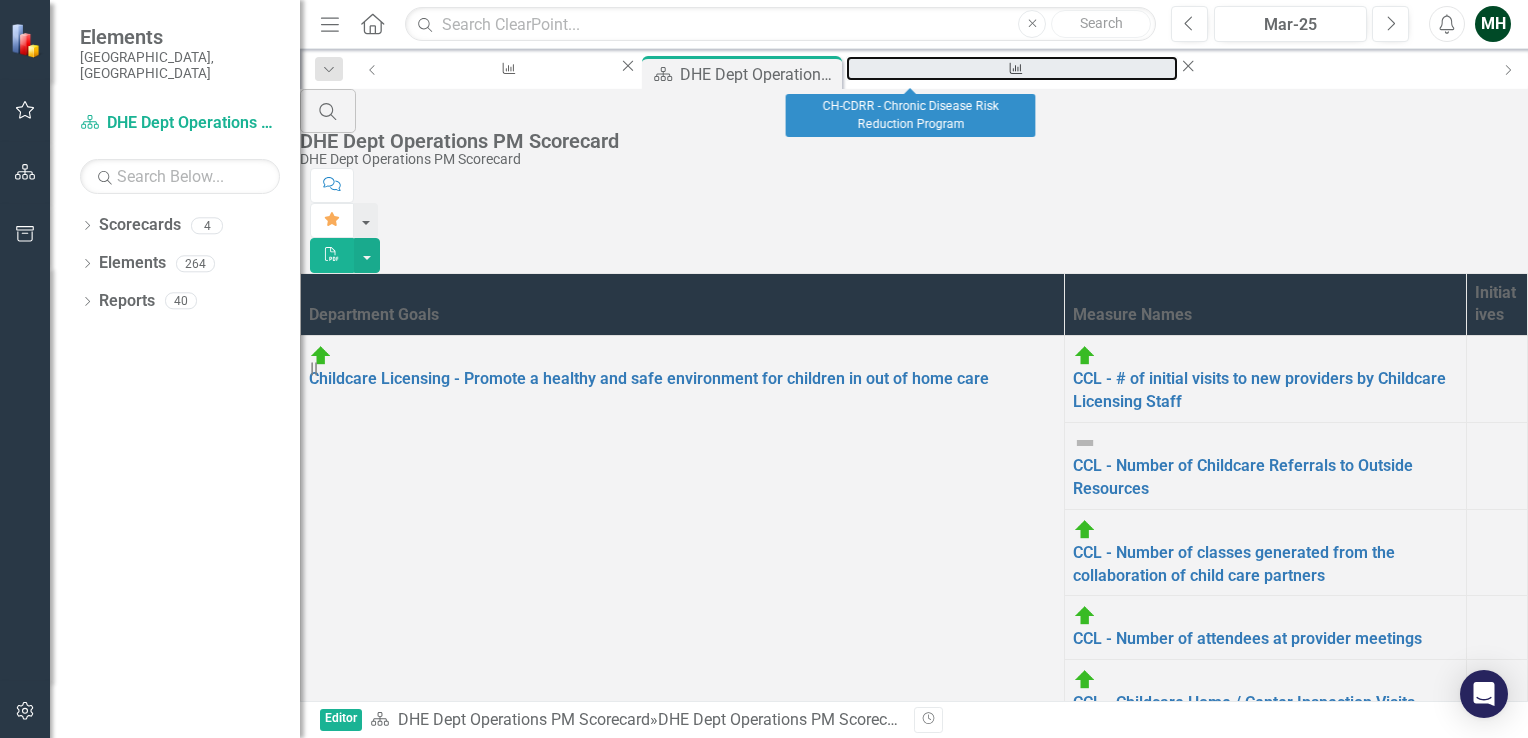 click on "CH-CDRR - Chronic Disease Risk Reduction Program" at bounding box center [1012, 87] 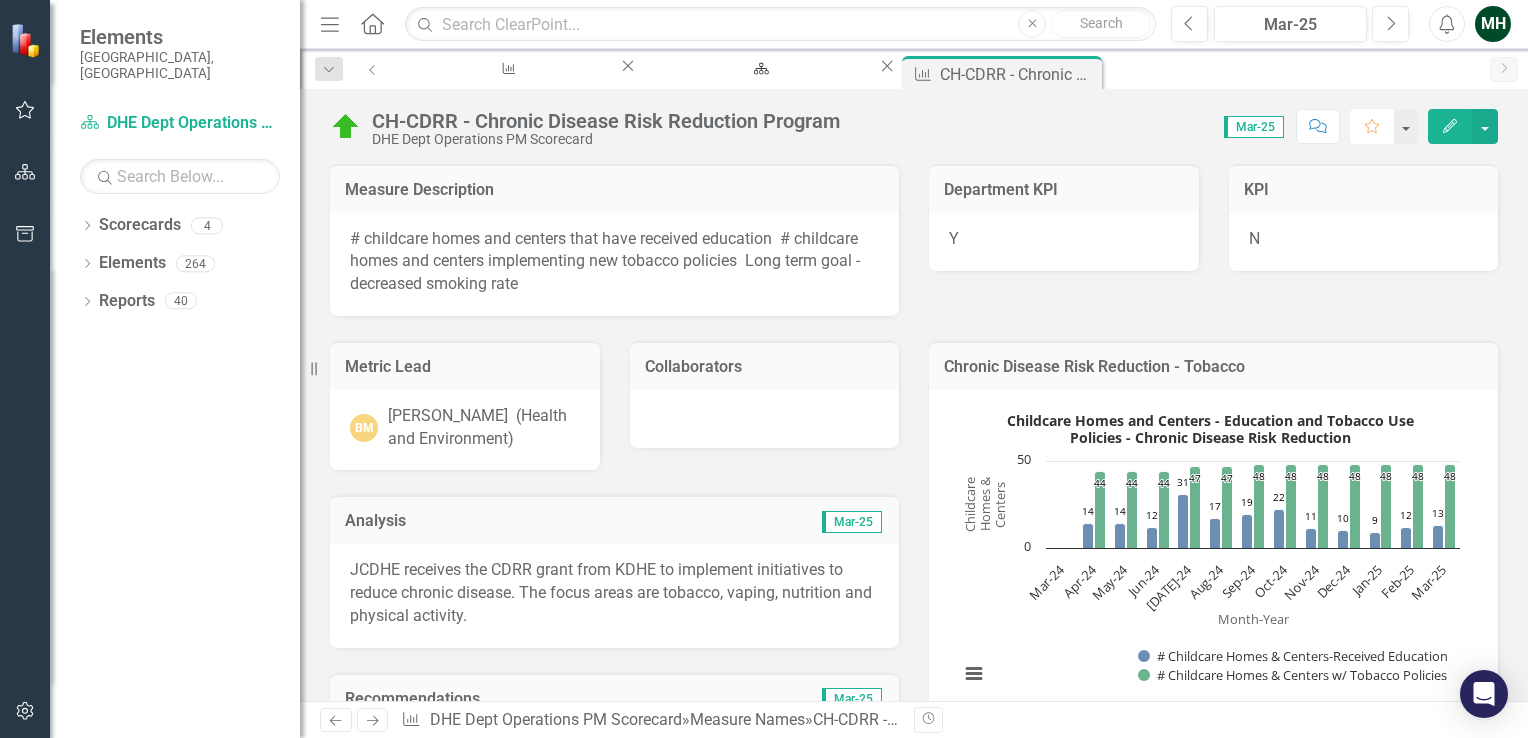 click on "Favorite" 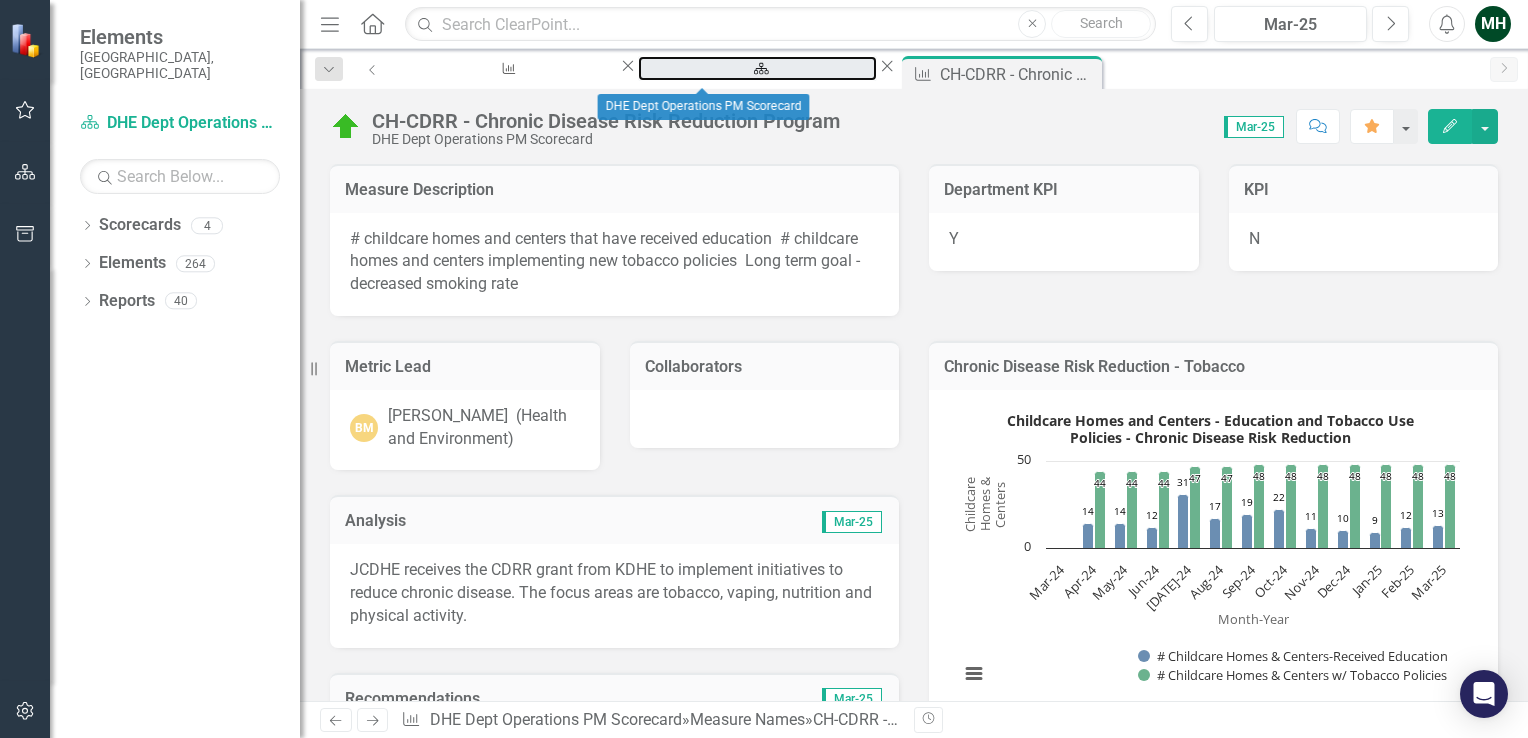 click on "DHE Dept Operations PM Scorecard" at bounding box center [757, 87] 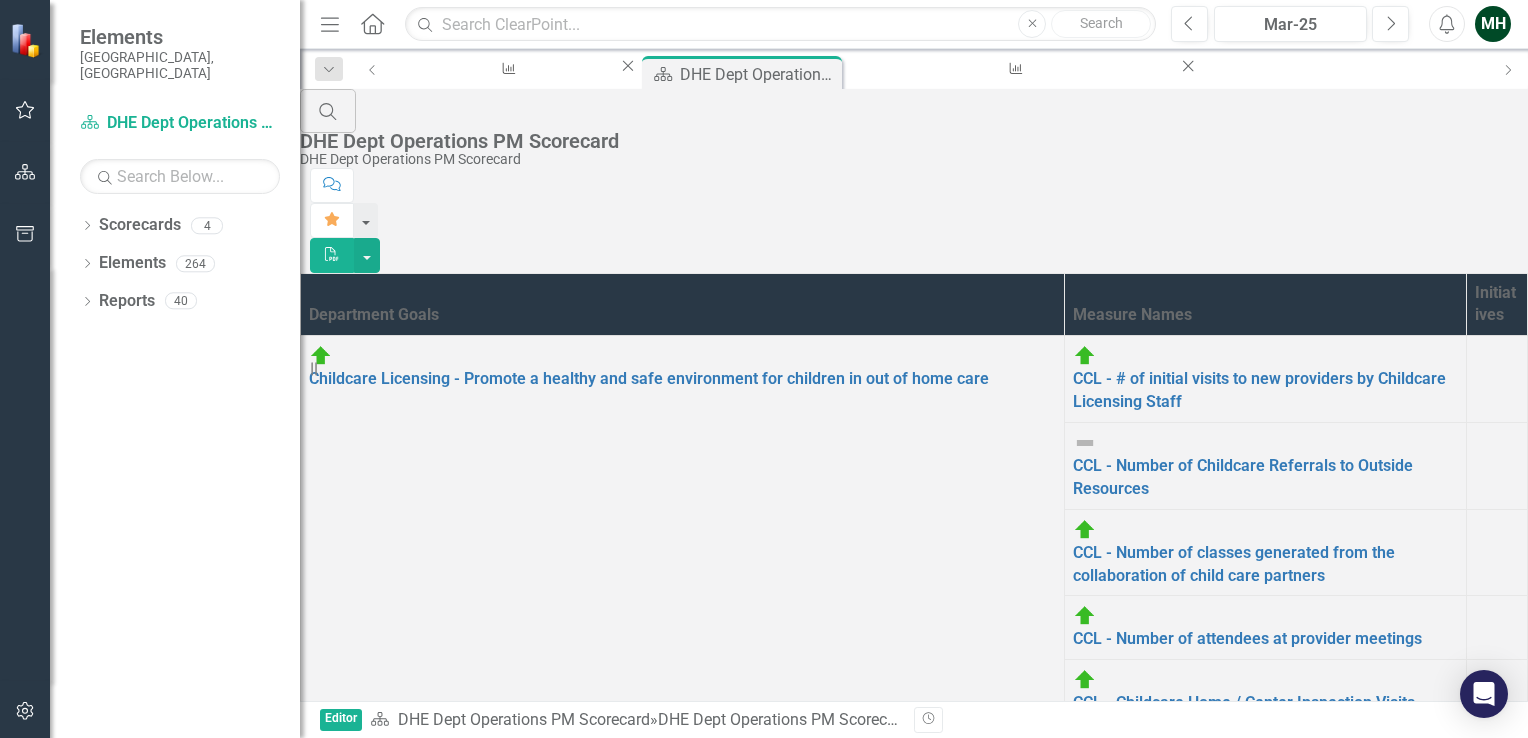 scroll, scrollTop: 342, scrollLeft: 0, axis: vertical 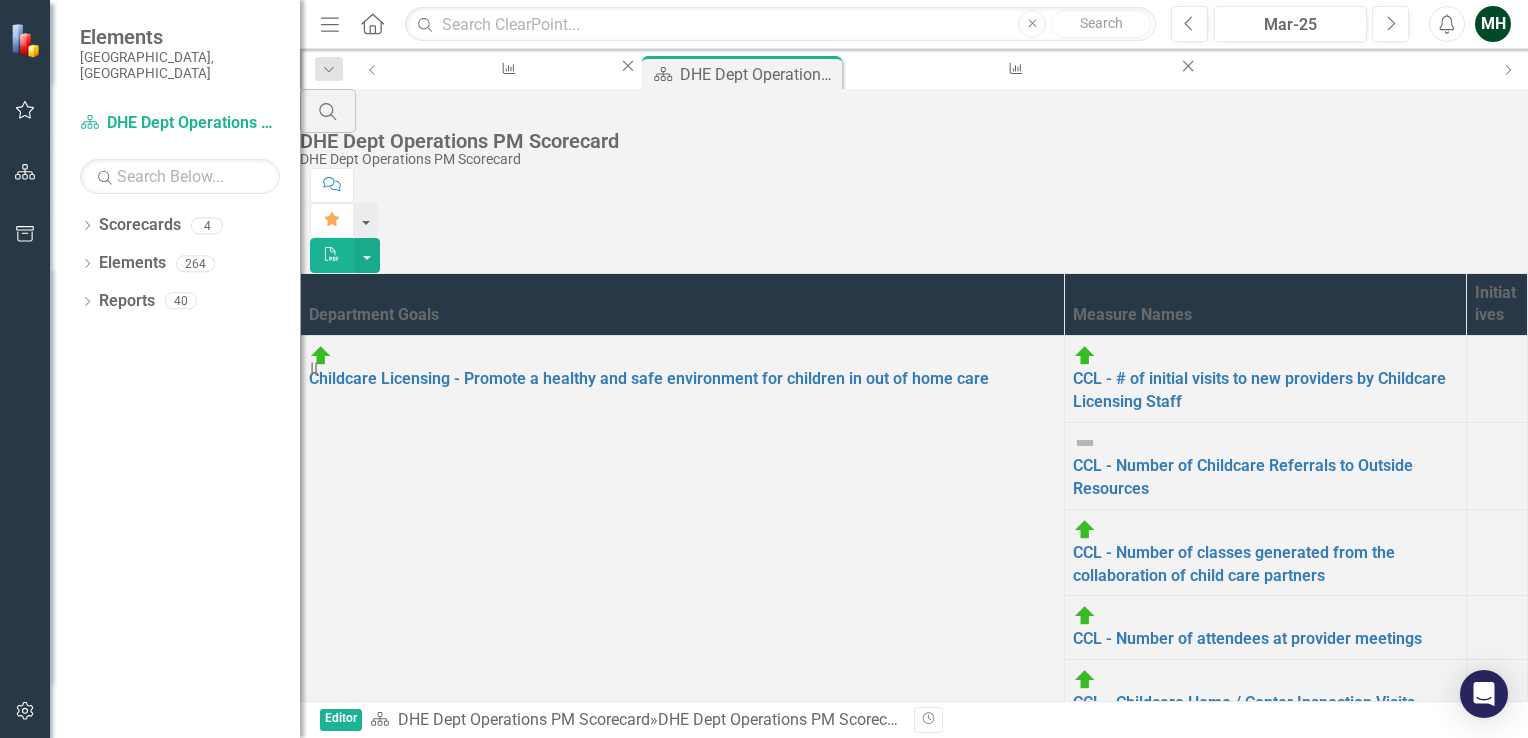 click on "CH-CHW - Community Health Worker Program" at bounding box center (1239, 1108) 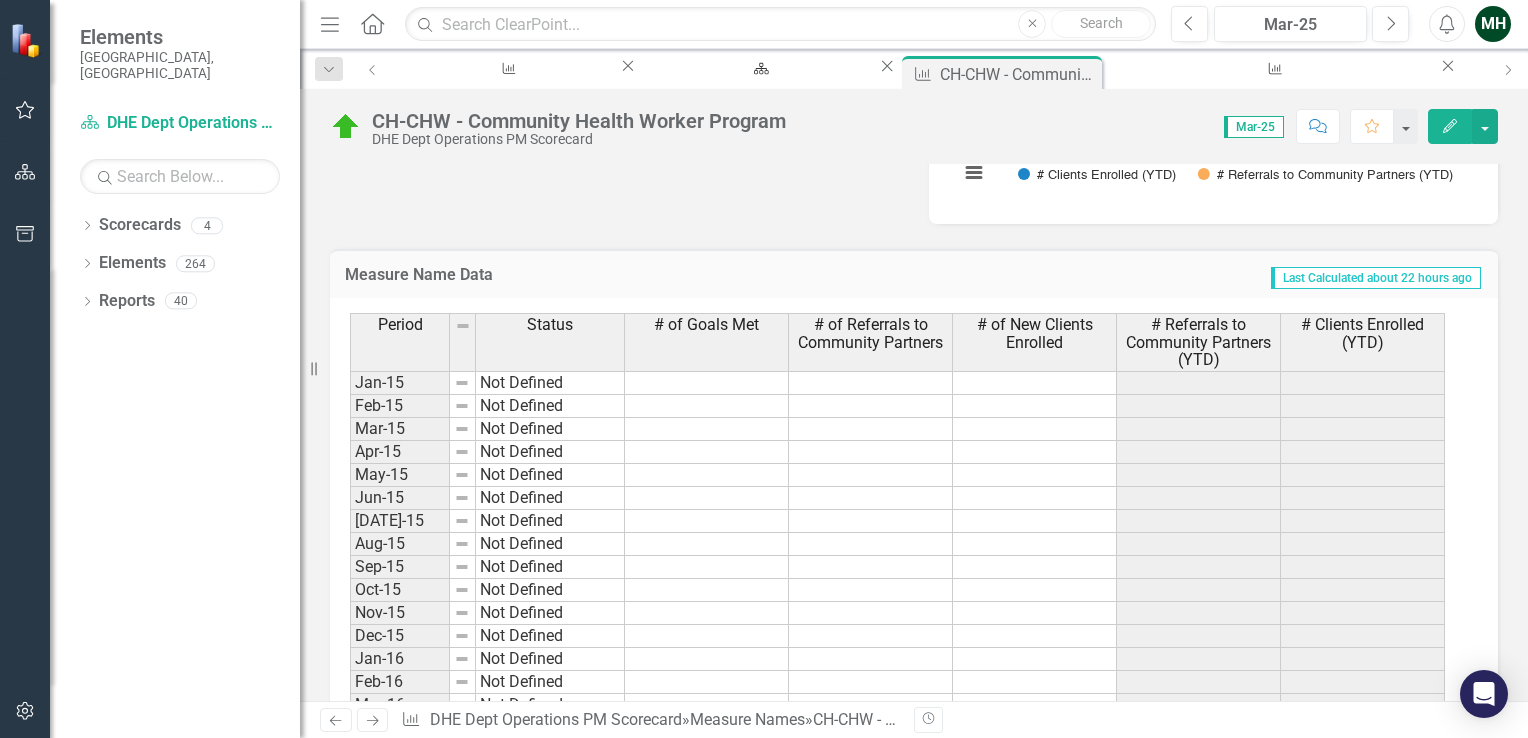 scroll, scrollTop: 888, scrollLeft: 0, axis: vertical 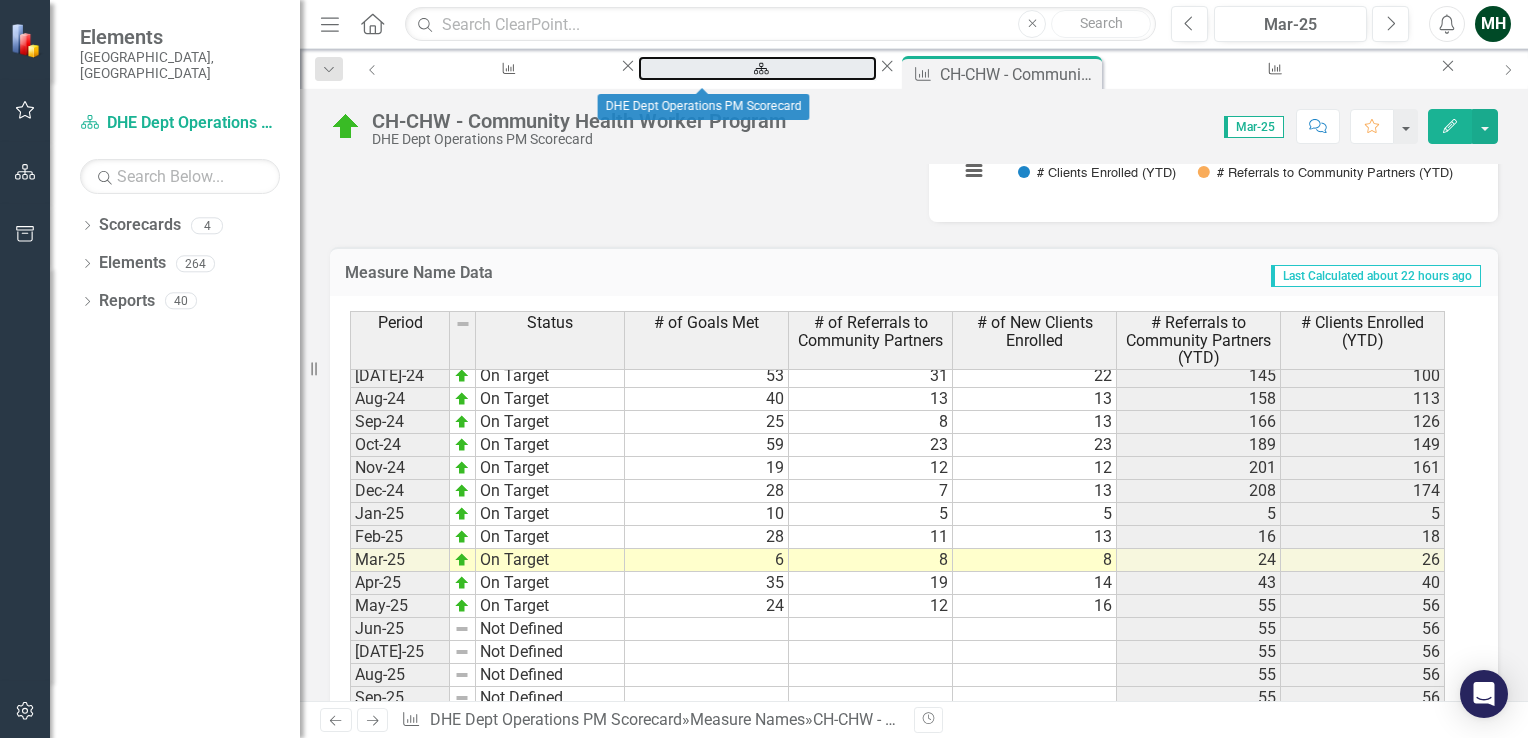 click on "DHE Dept Operations PM Scorecard" at bounding box center [757, 87] 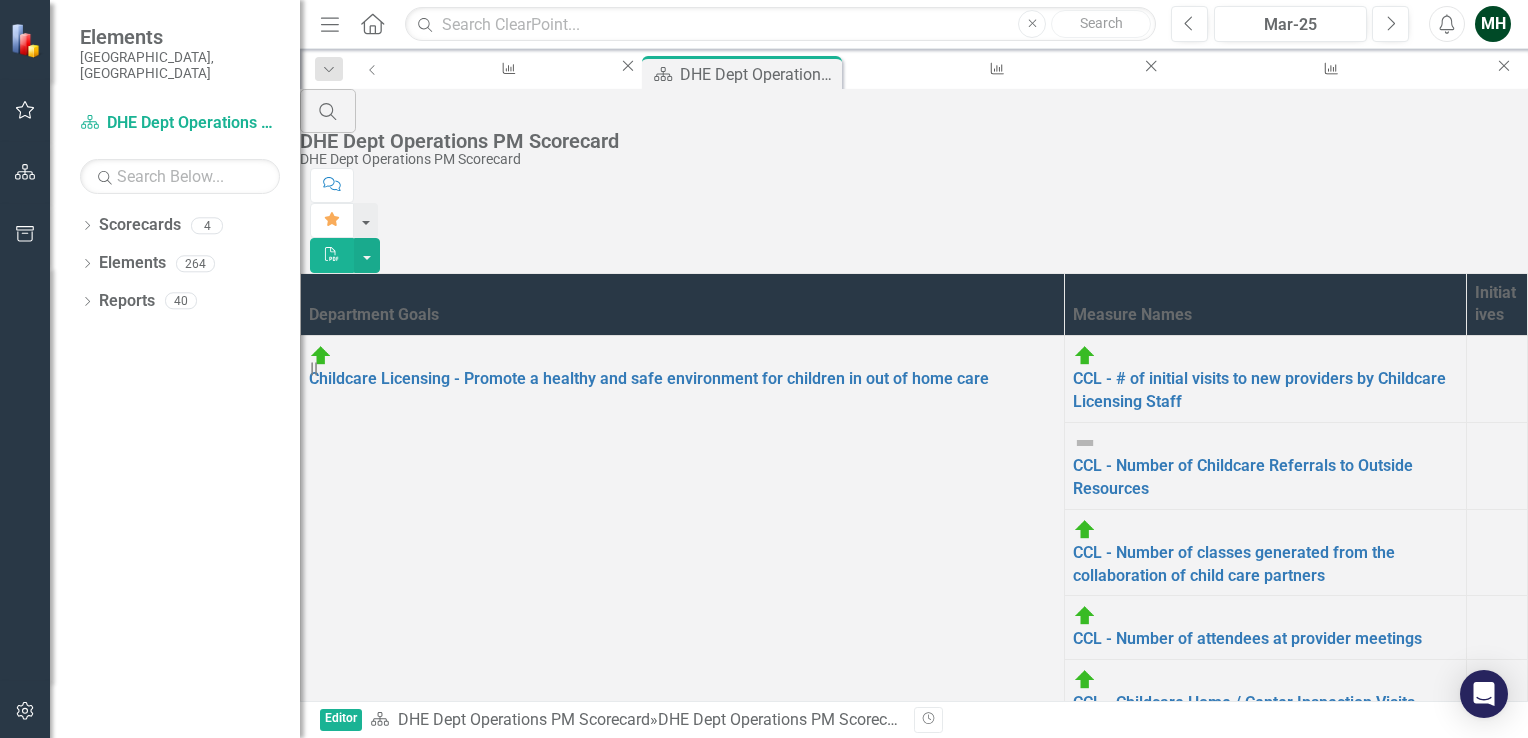 click on "CH-DPP - # of New Class Participants per Modality (On-Line/In-Person)" at bounding box center [1254, 1248] 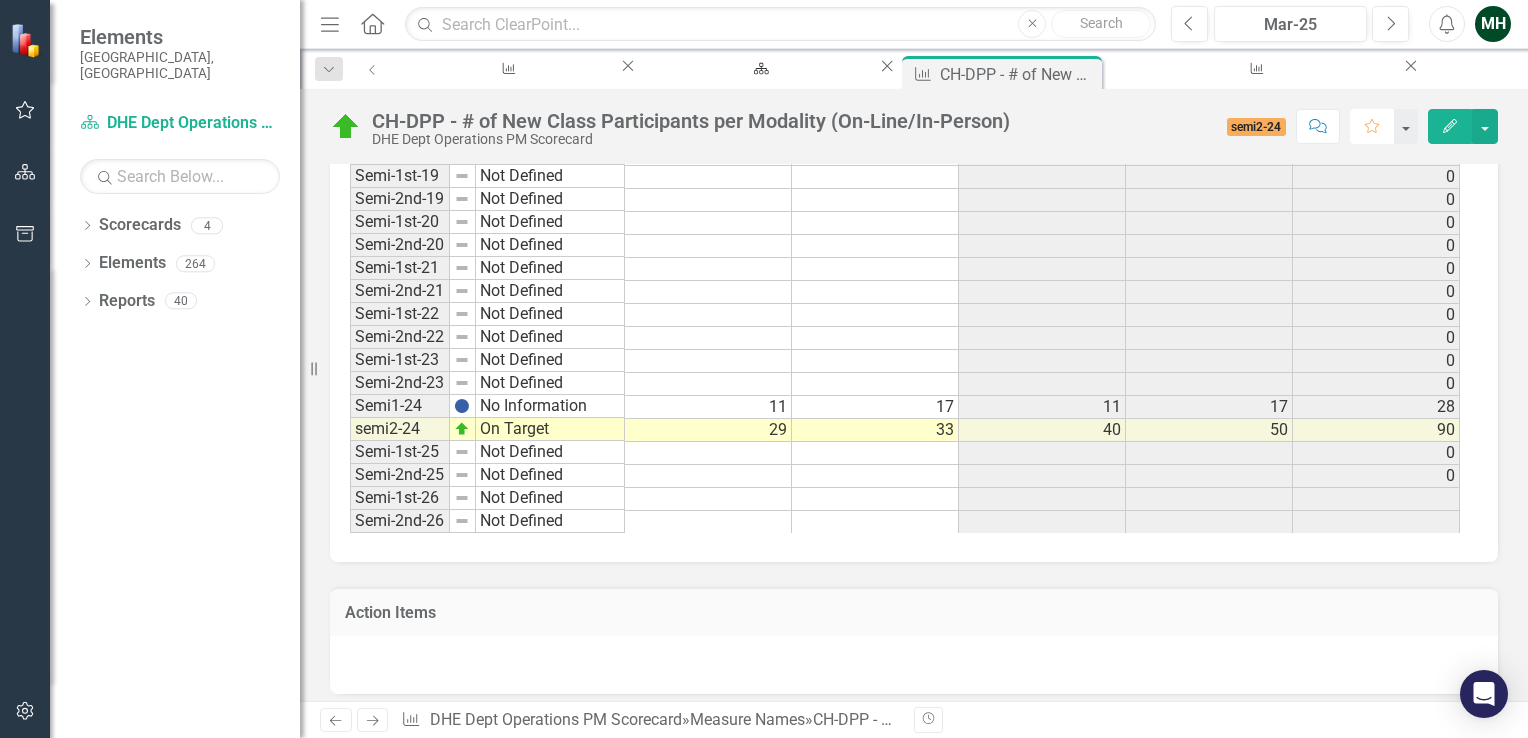 click on "Favorite" 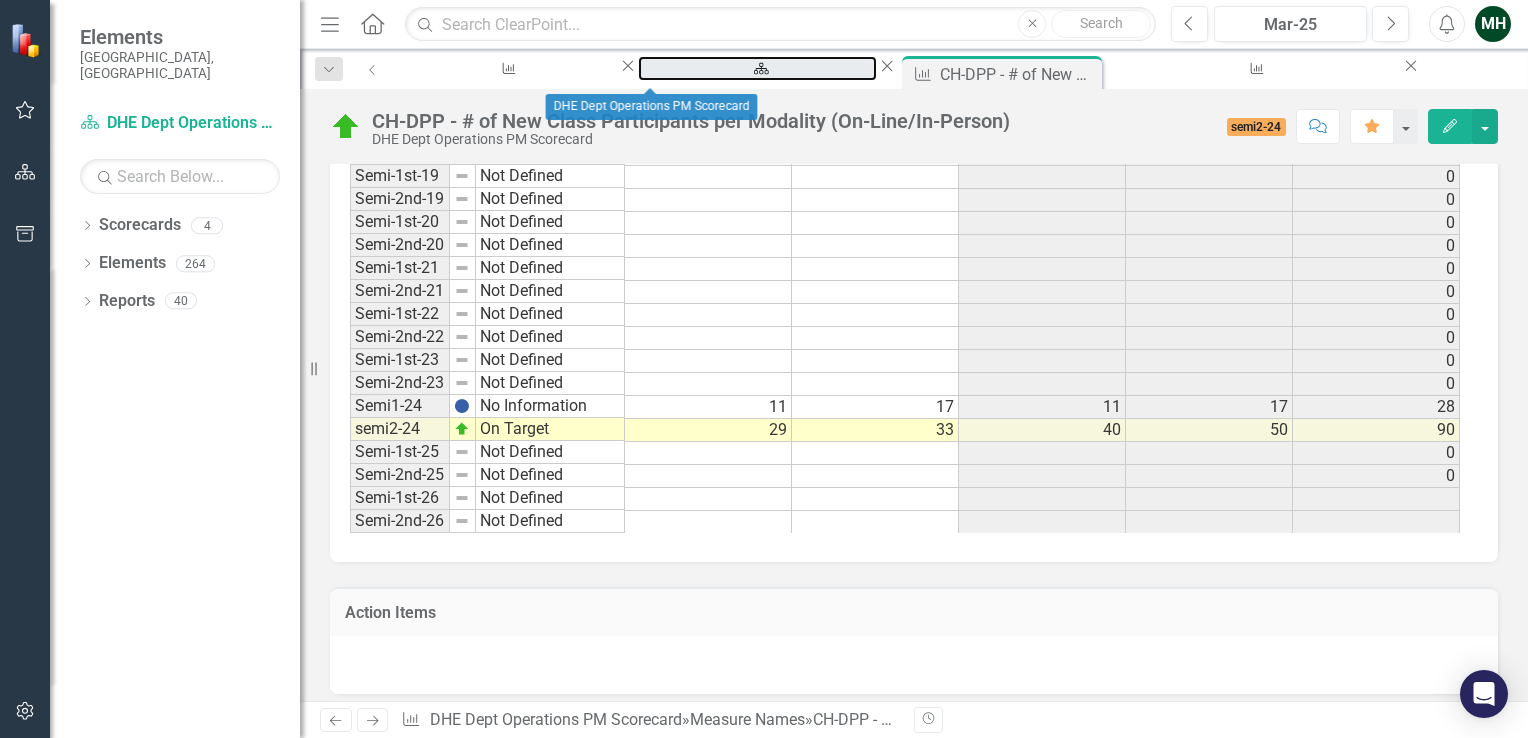 click on "DHE Dept Operations PM Scorecard" at bounding box center [757, 87] 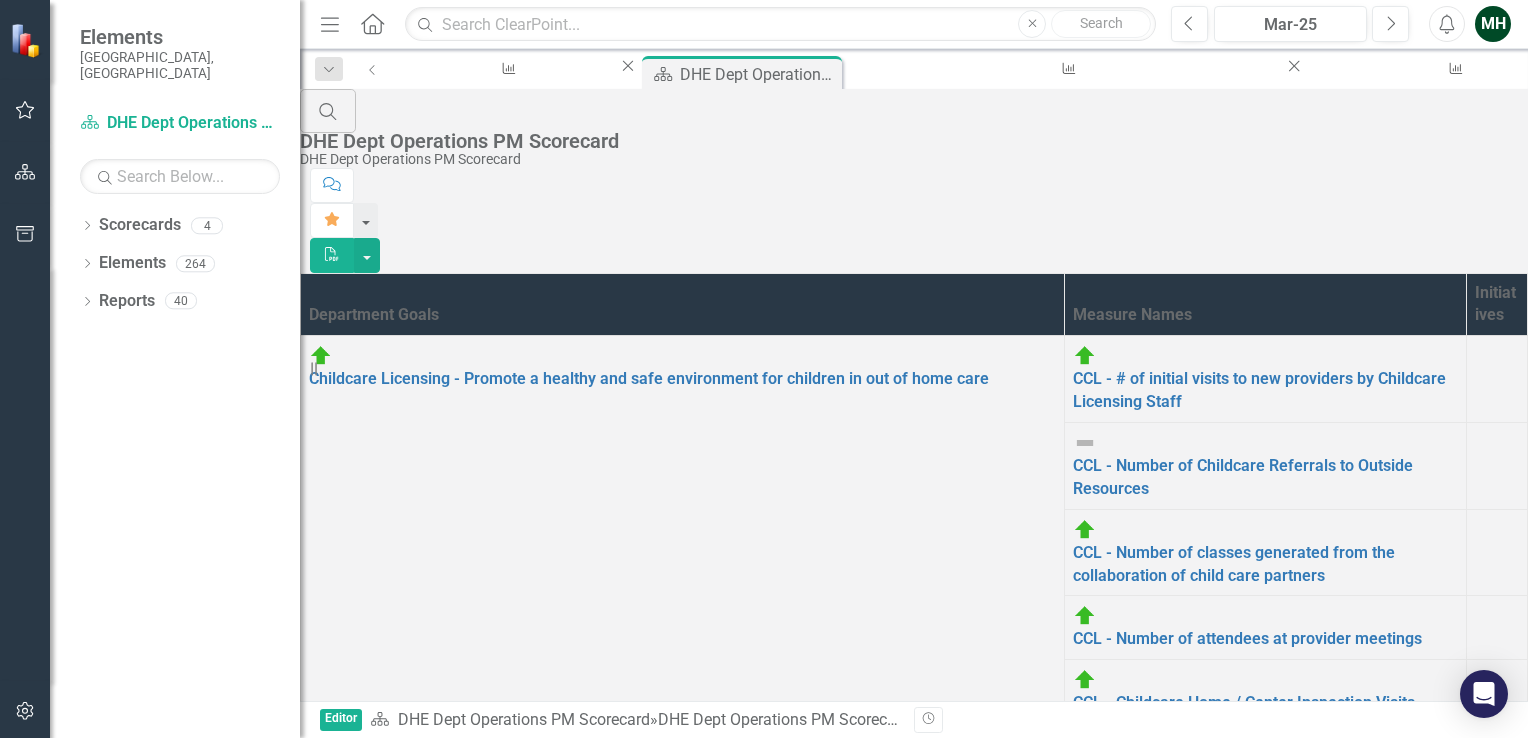 scroll, scrollTop: 650, scrollLeft: 0, axis: vertical 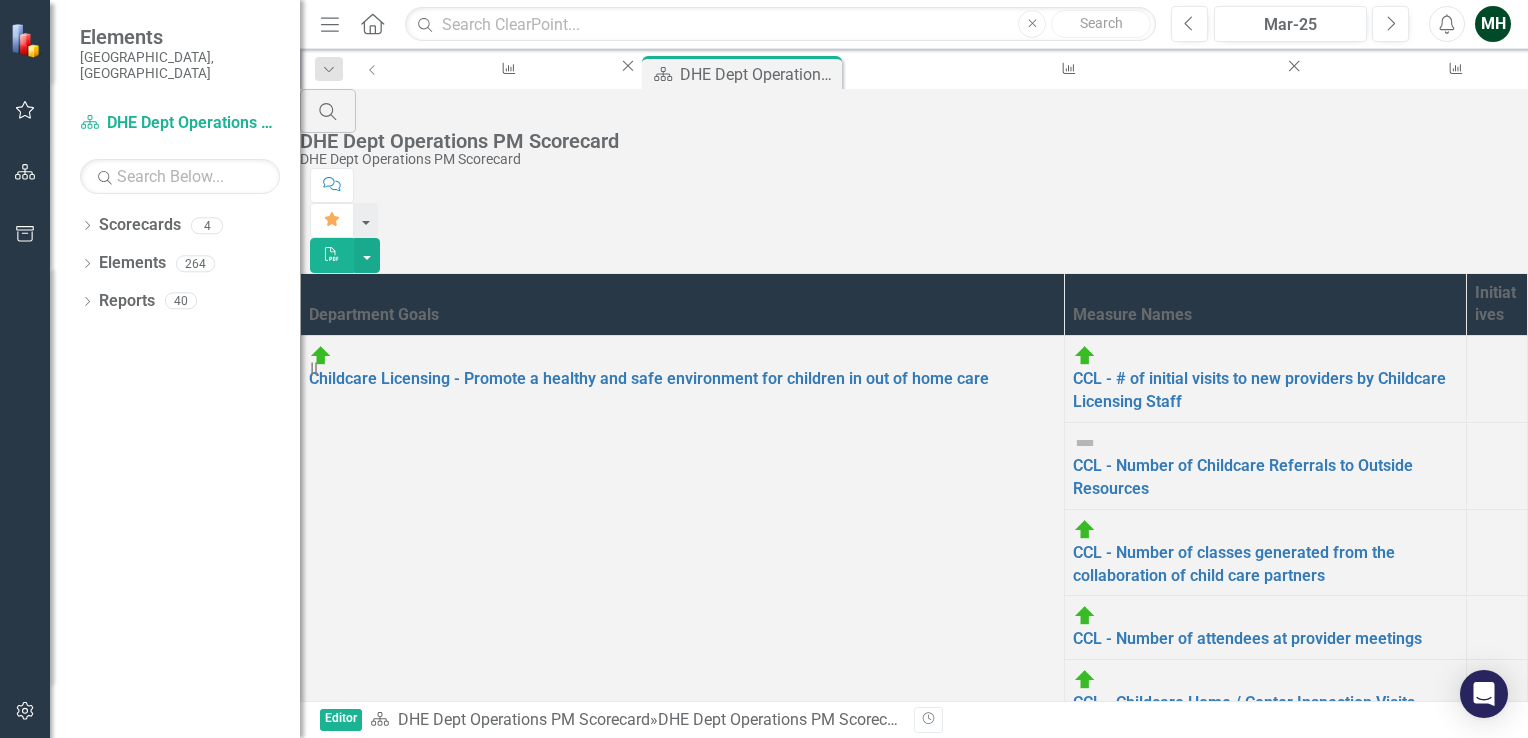 click on "CH-TCM - Targeted Case Management Program" at bounding box center (1246, 1838) 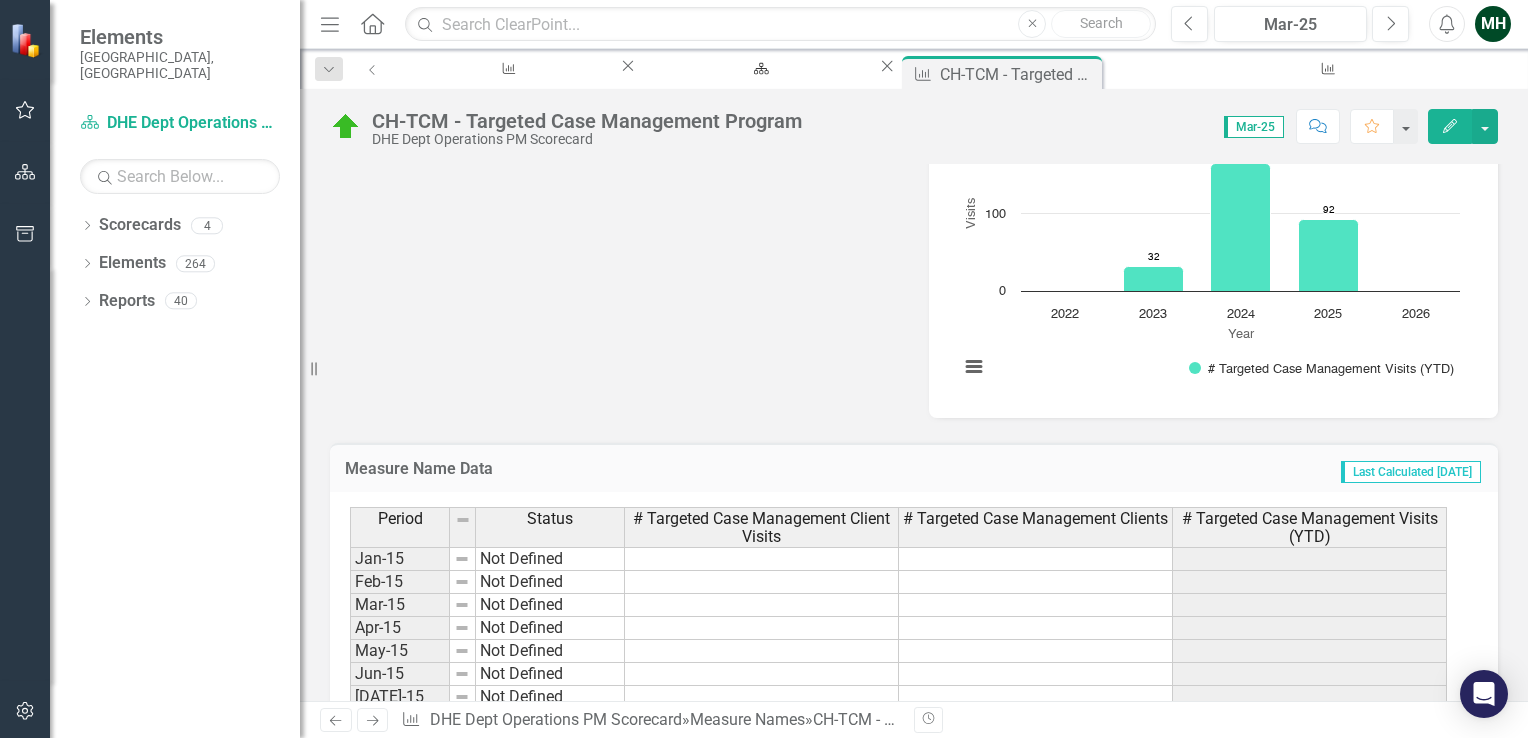 scroll, scrollTop: 696, scrollLeft: 0, axis: vertical 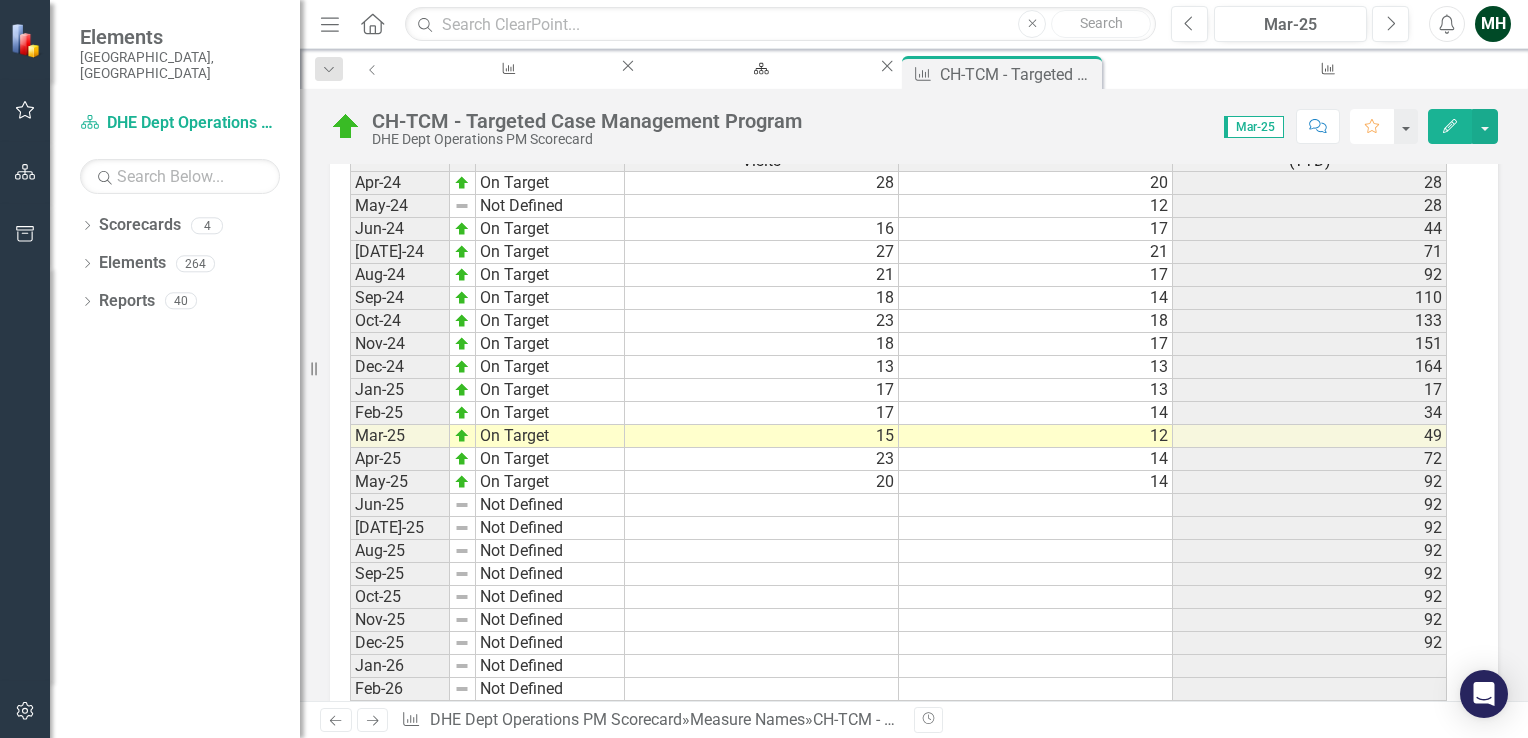 click on "Favorite" 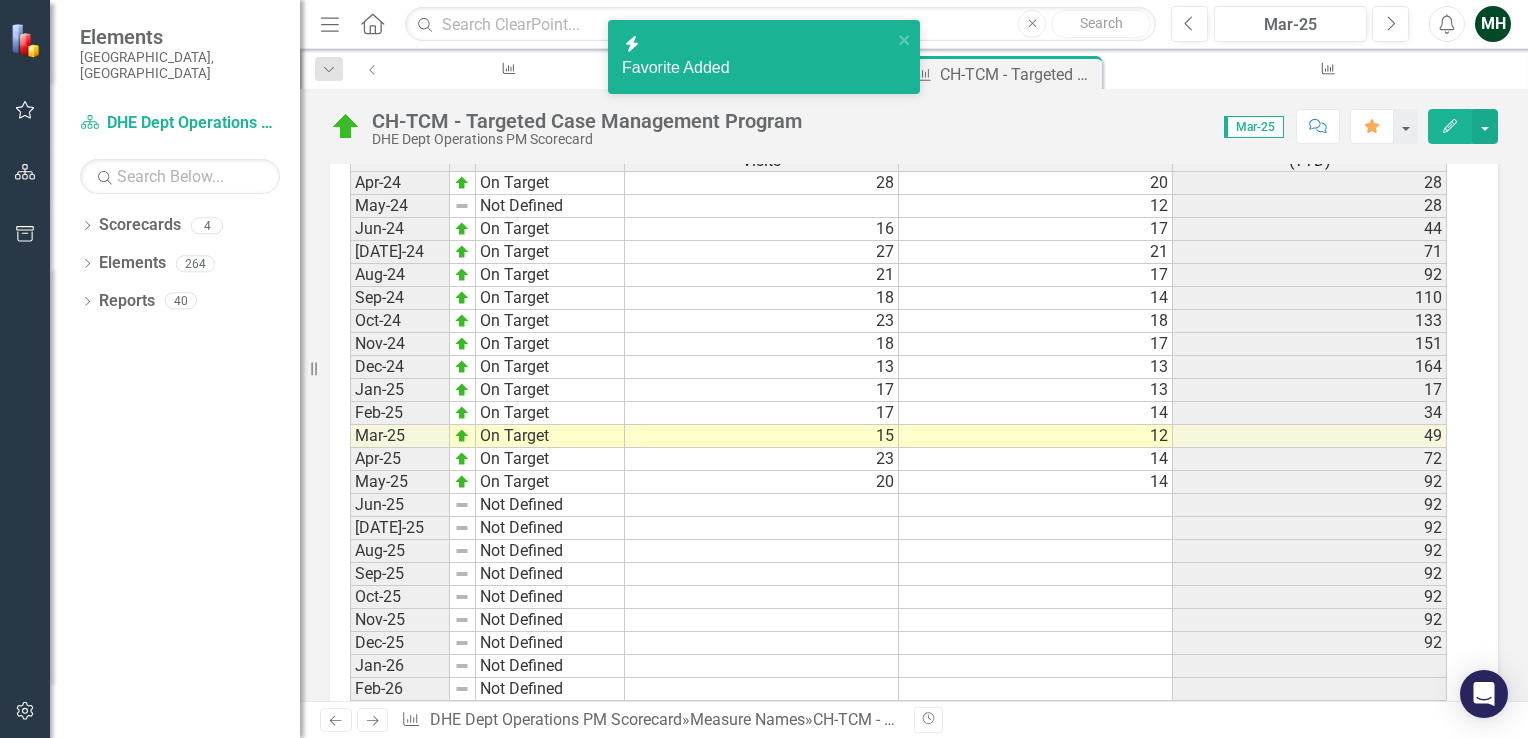 click on "DHE Dept Operations PM Scorecard" at bounding box center (757, 87) 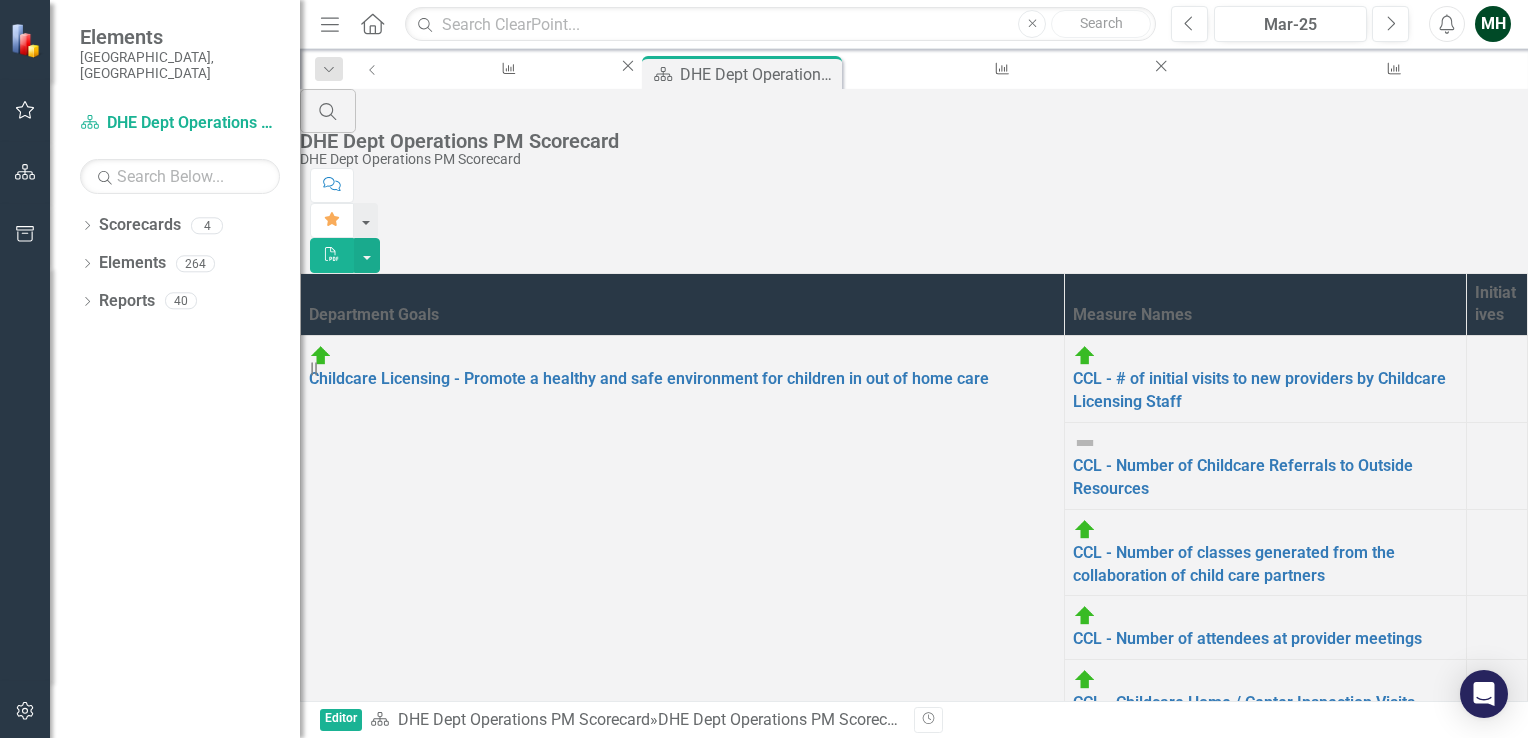 click on "CH-SafeKids - Safe Kids Events Edit Edit Measure Name Link Open Element" at bounding box center [1266, 1636] 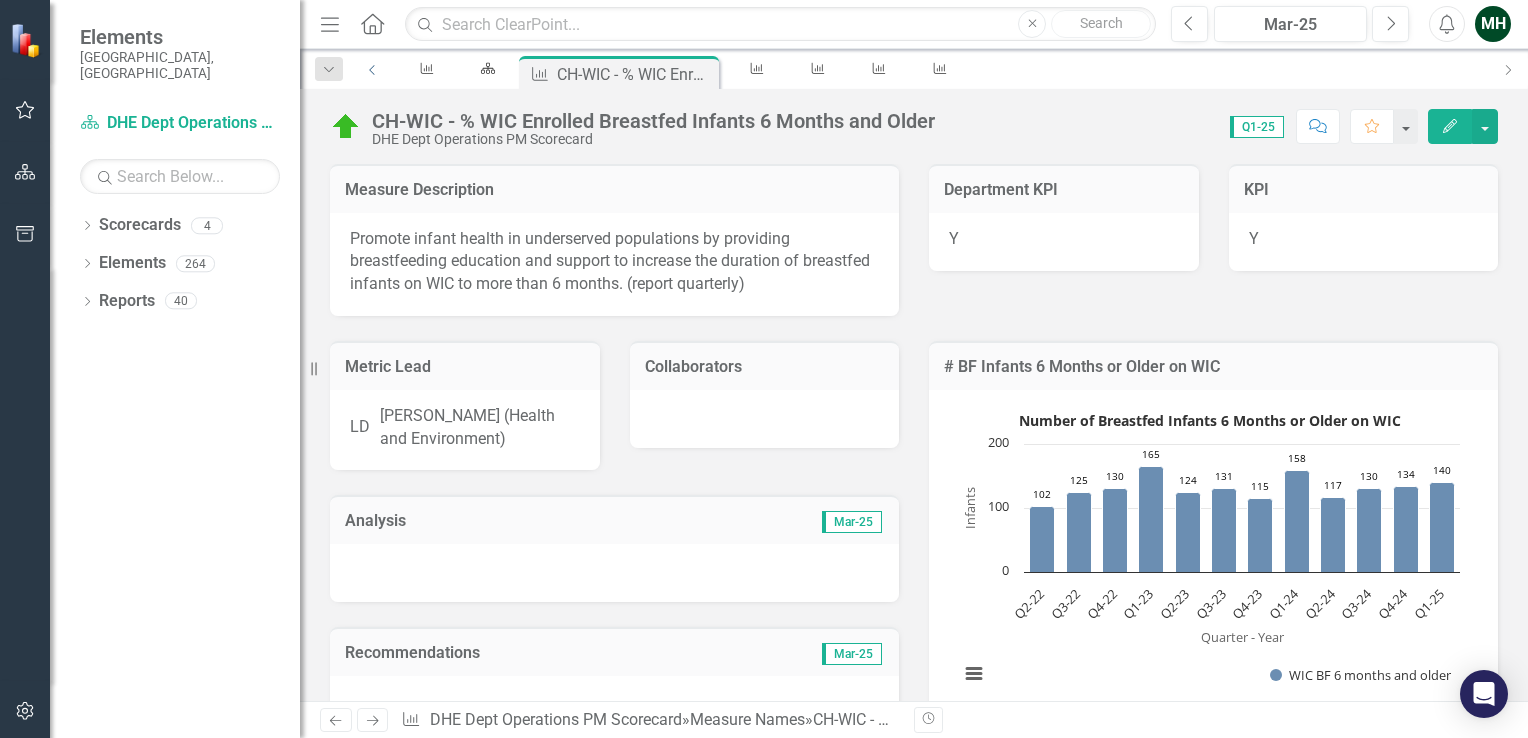 click on "Previous" 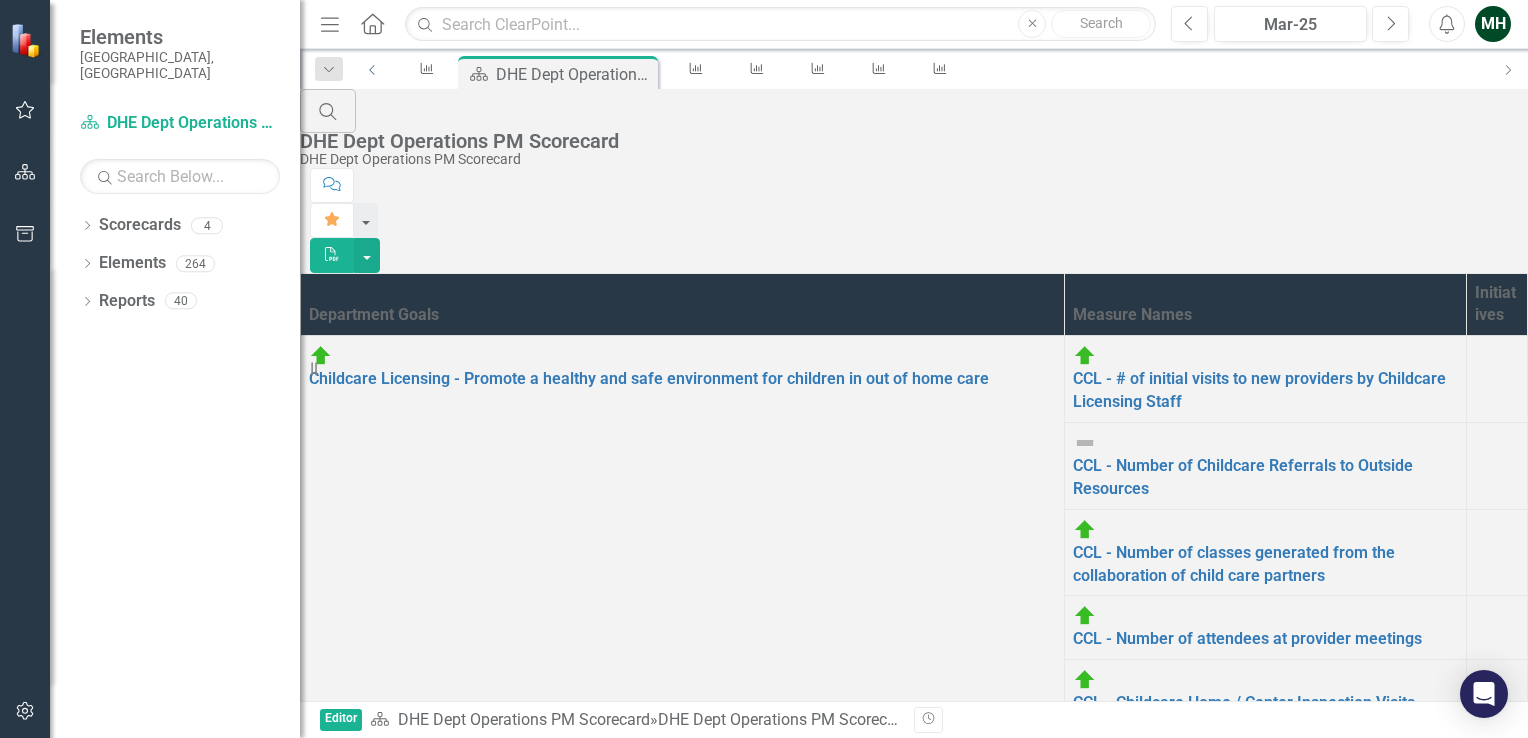 scroll, scrollTop: 719, scrollLeft: 0, axis: vertical 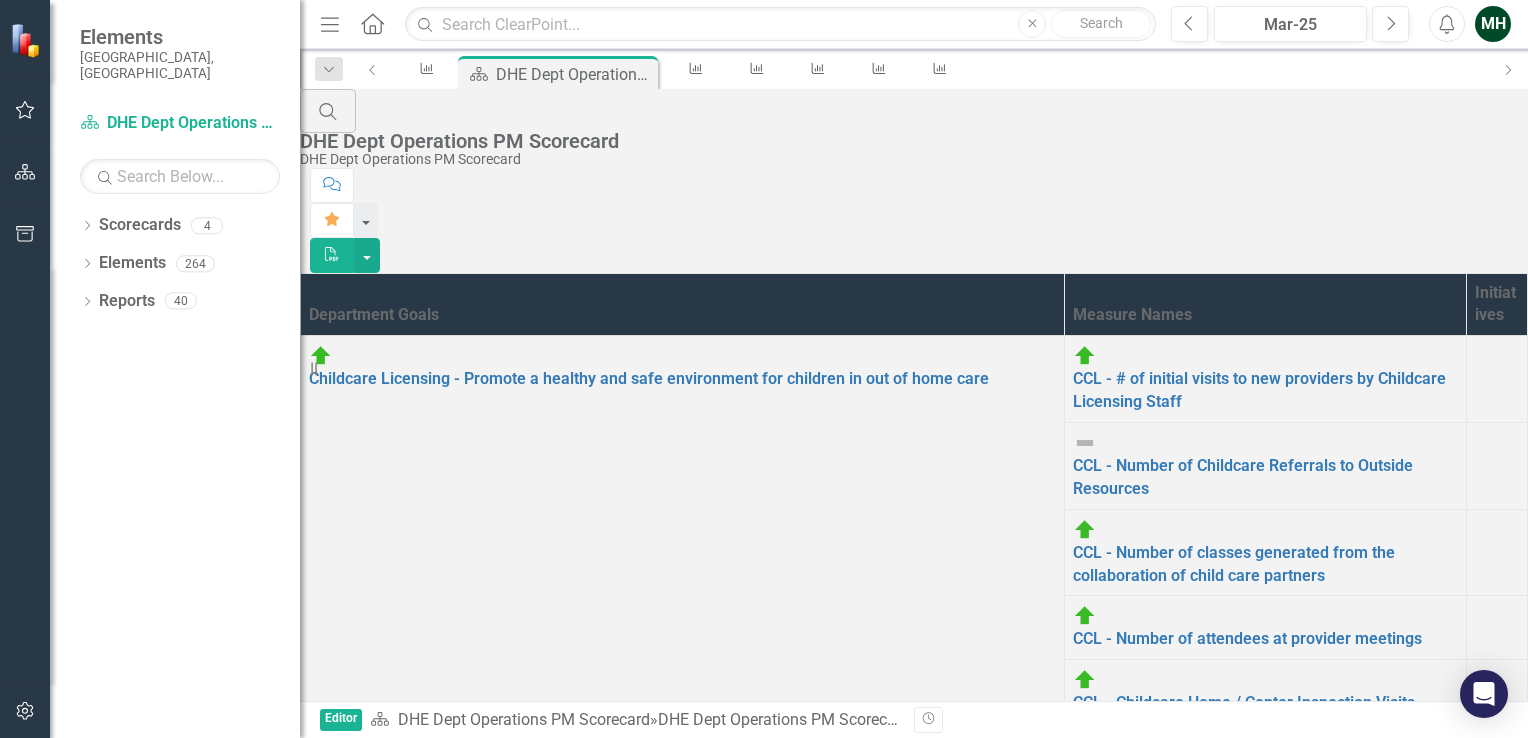 click on "CH-WIC Unduplicated WIC Caseload-Calendar Yr" at bounding box center (1248, 2180) 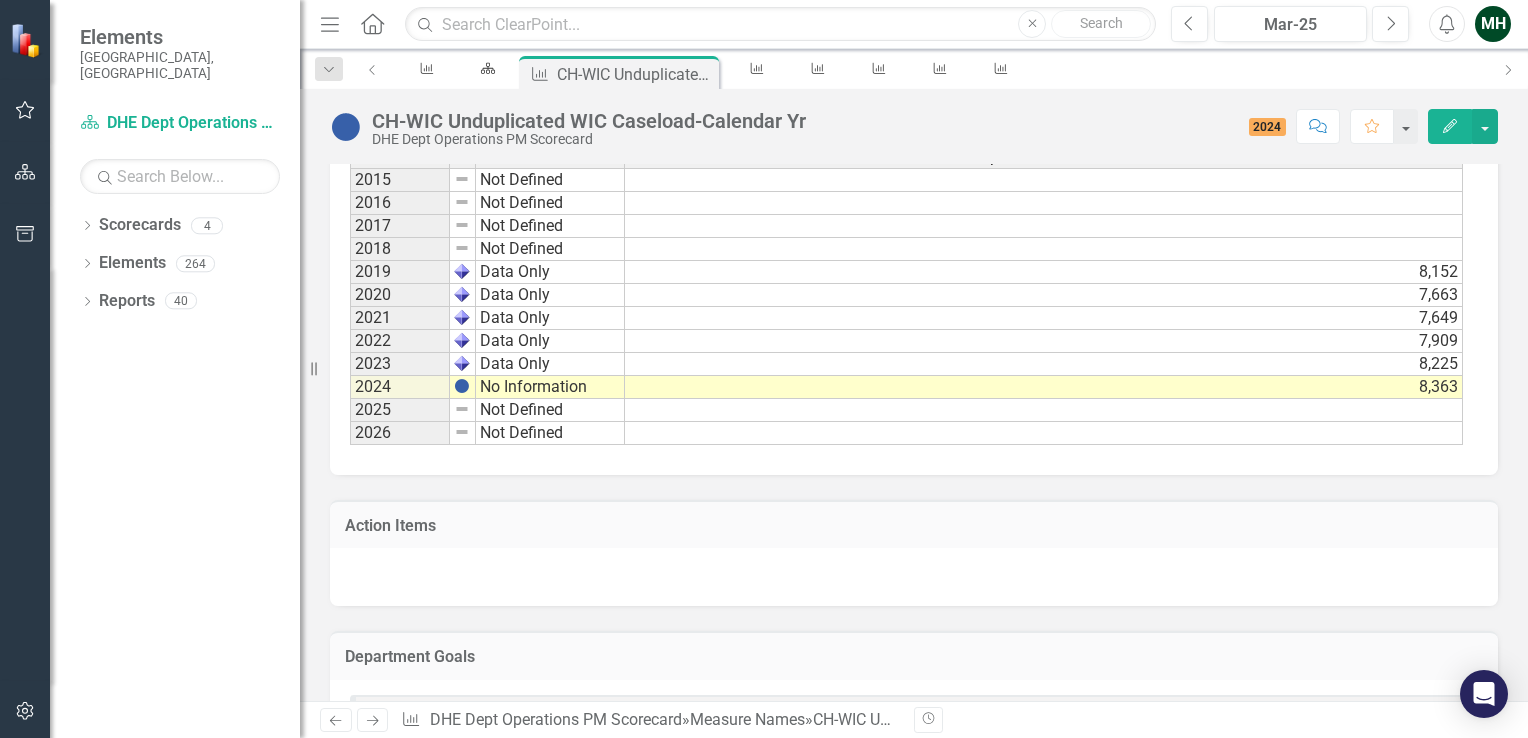 scroll, scrollTop: 644, scrollLeft: 0, axis: vertical 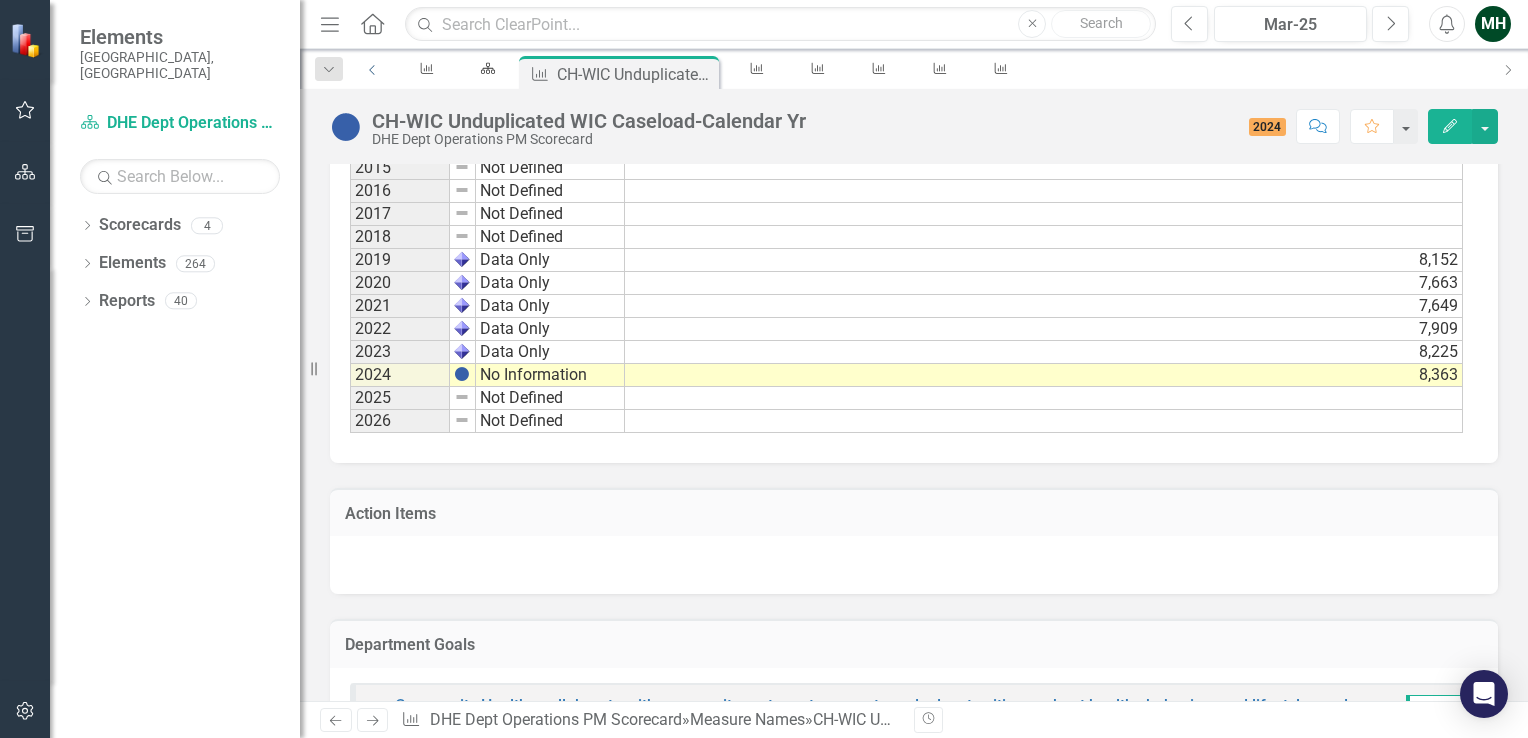 click on "Previous" 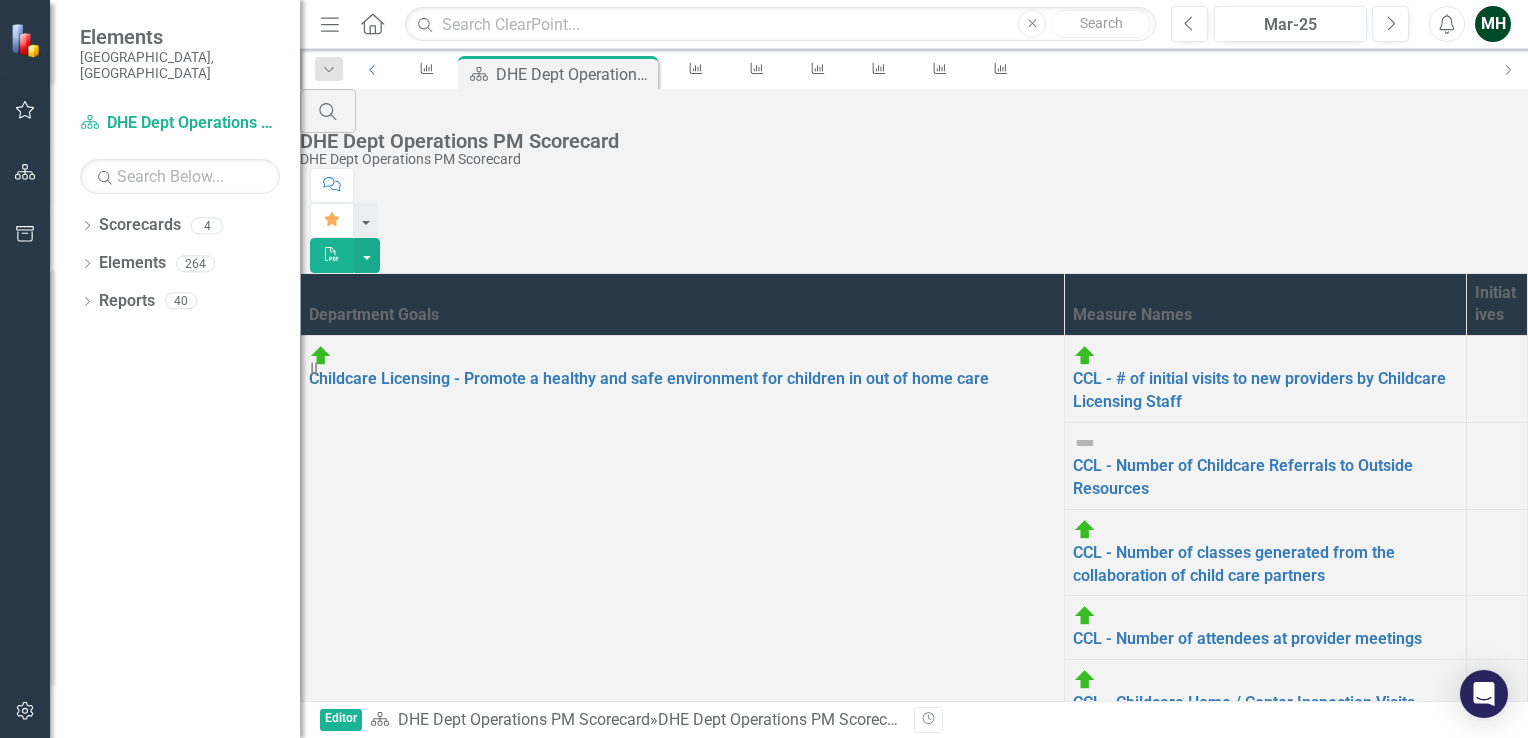 scroll, scrollTop: 719, scrollLeft: 0, axis: vertical 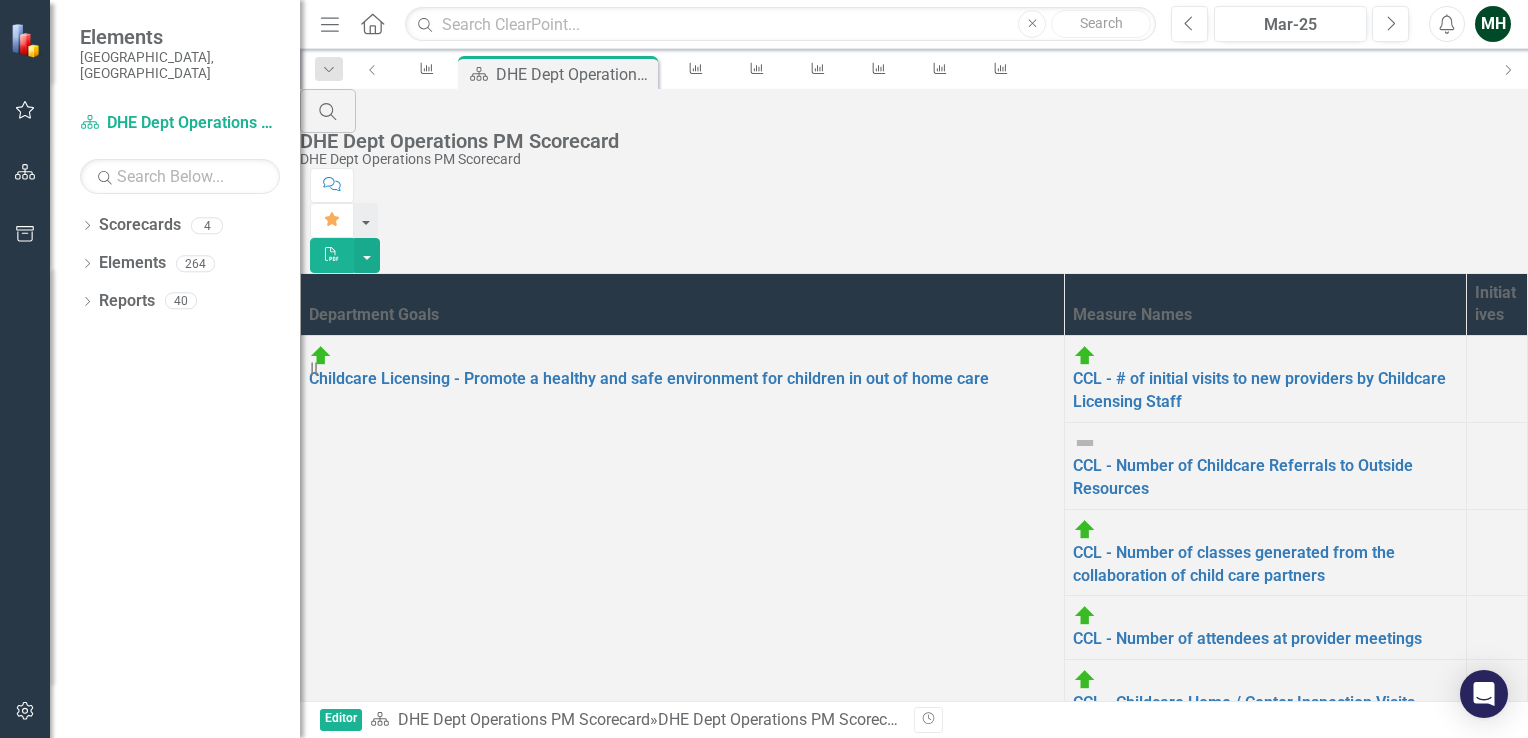 click on "3" at bounding box center [381, 2230] 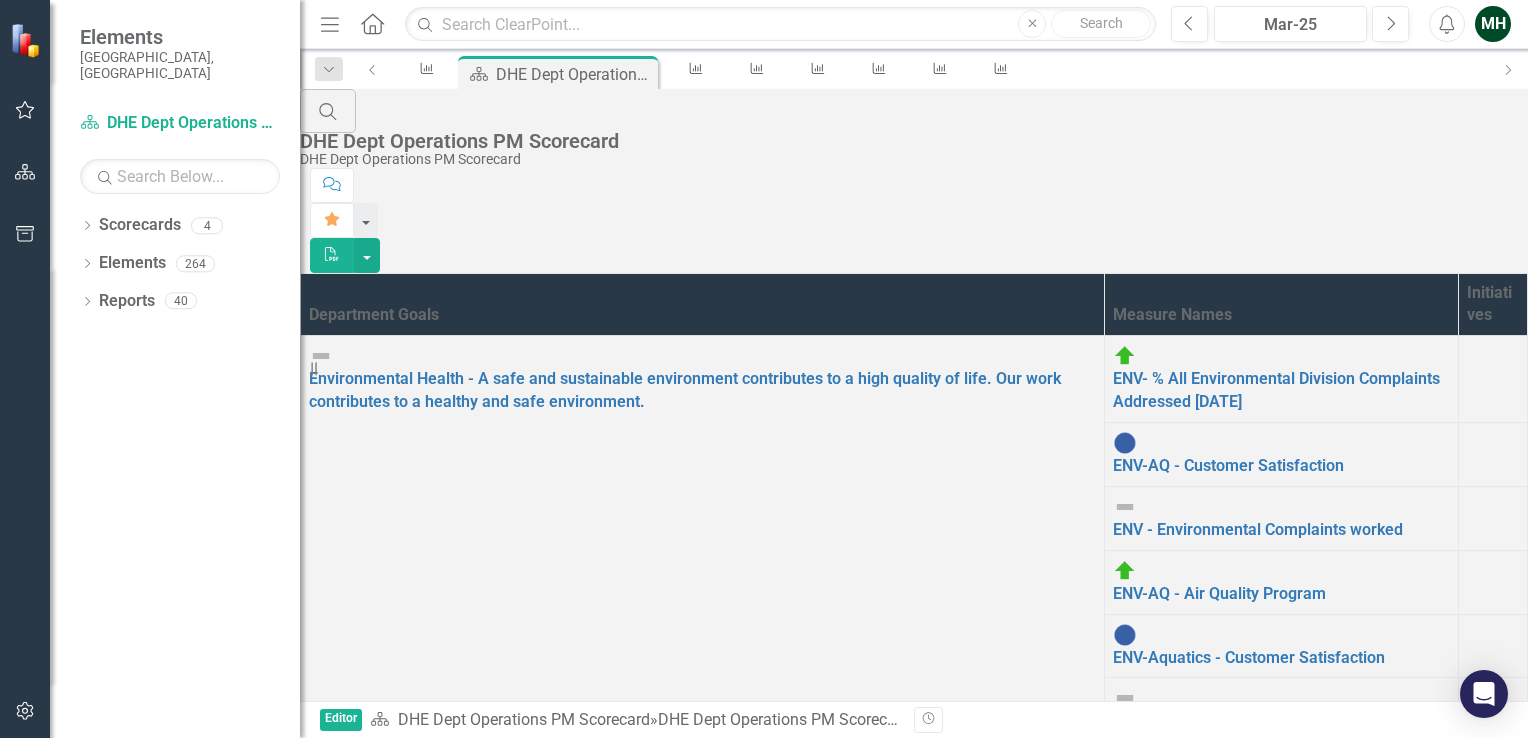 click on "2" at bounding box center [357, 1796] 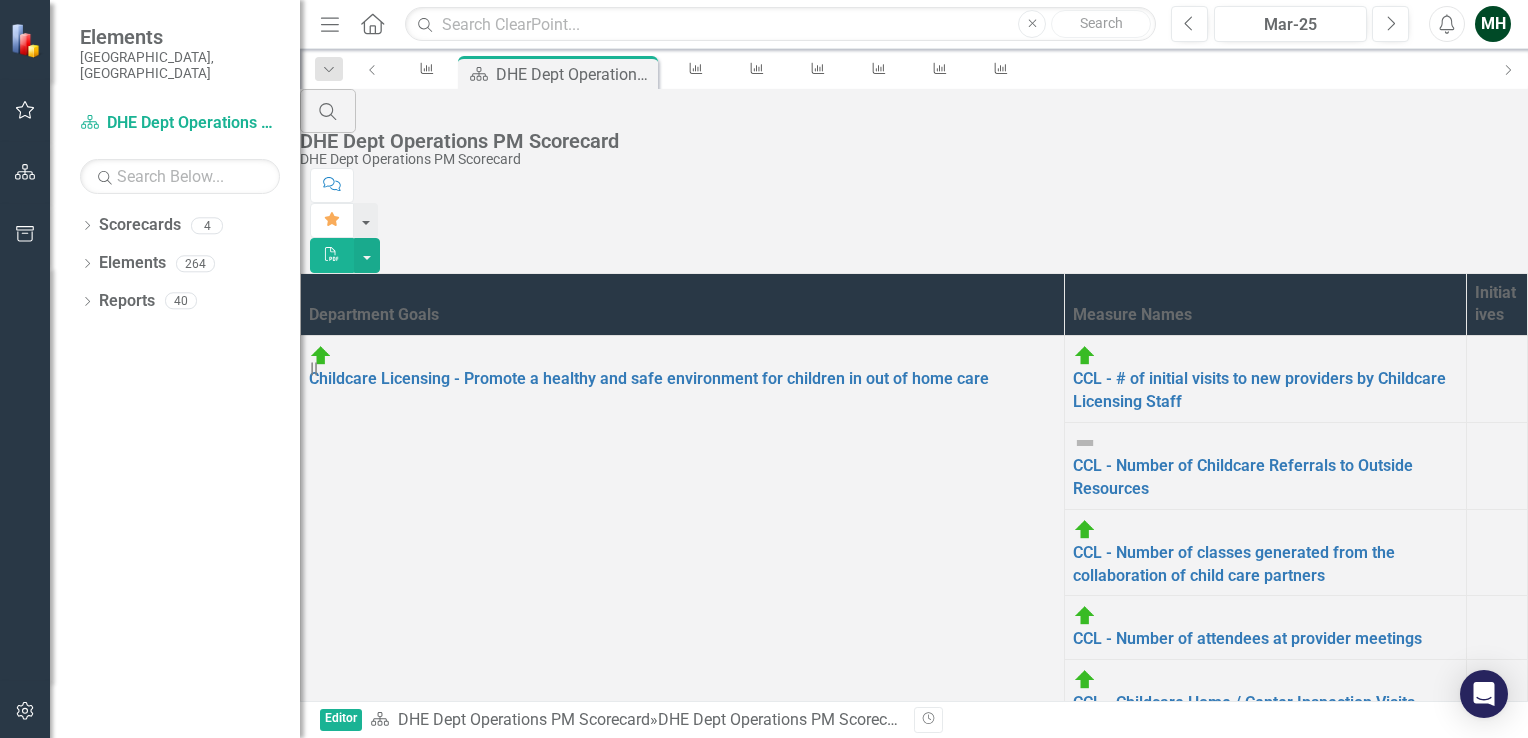 scroll, scrollTop: 307, scrollLeft: 0, axis: vertical 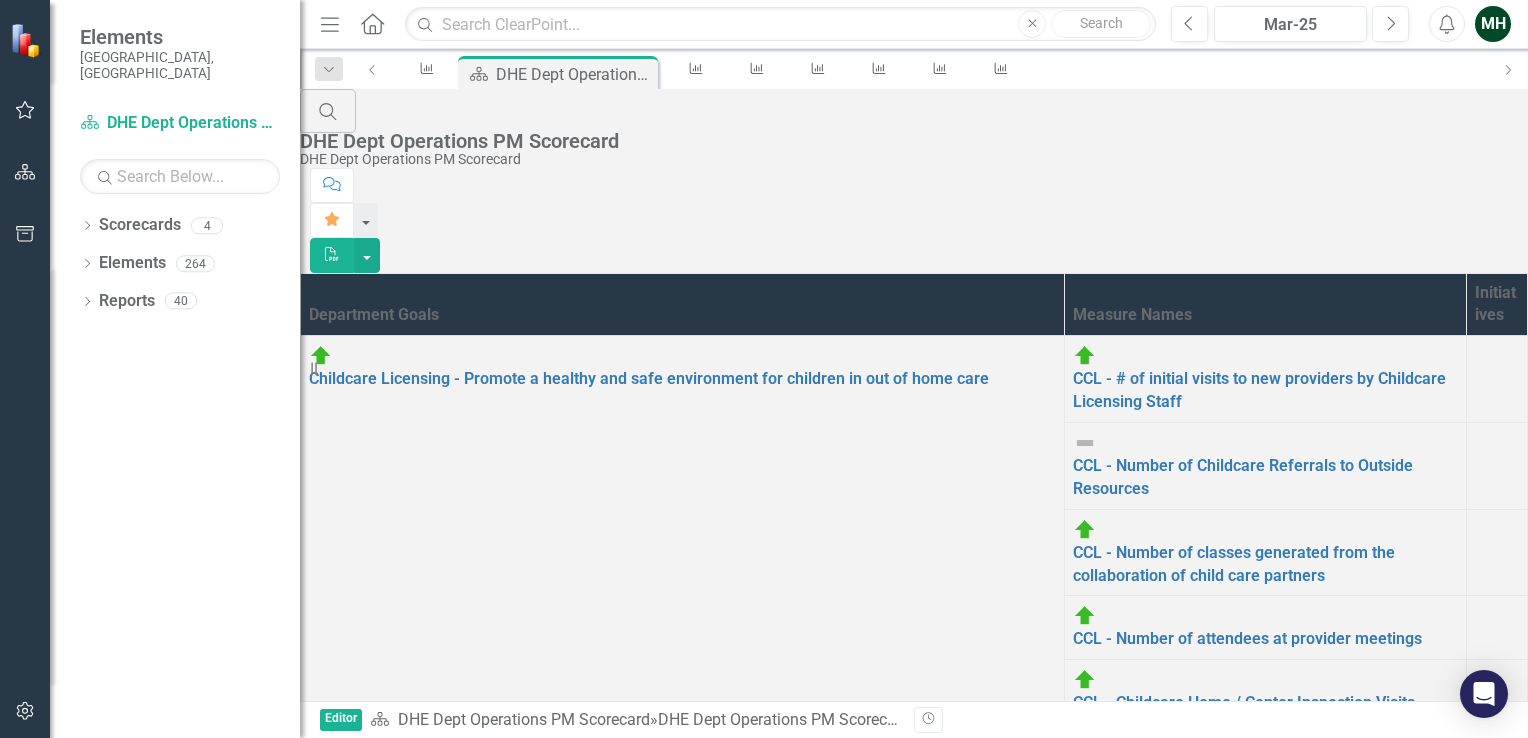 click on "CH-CDRR - Chronic Disease Risk Reduction Program" at bounding box center [1260, 980] 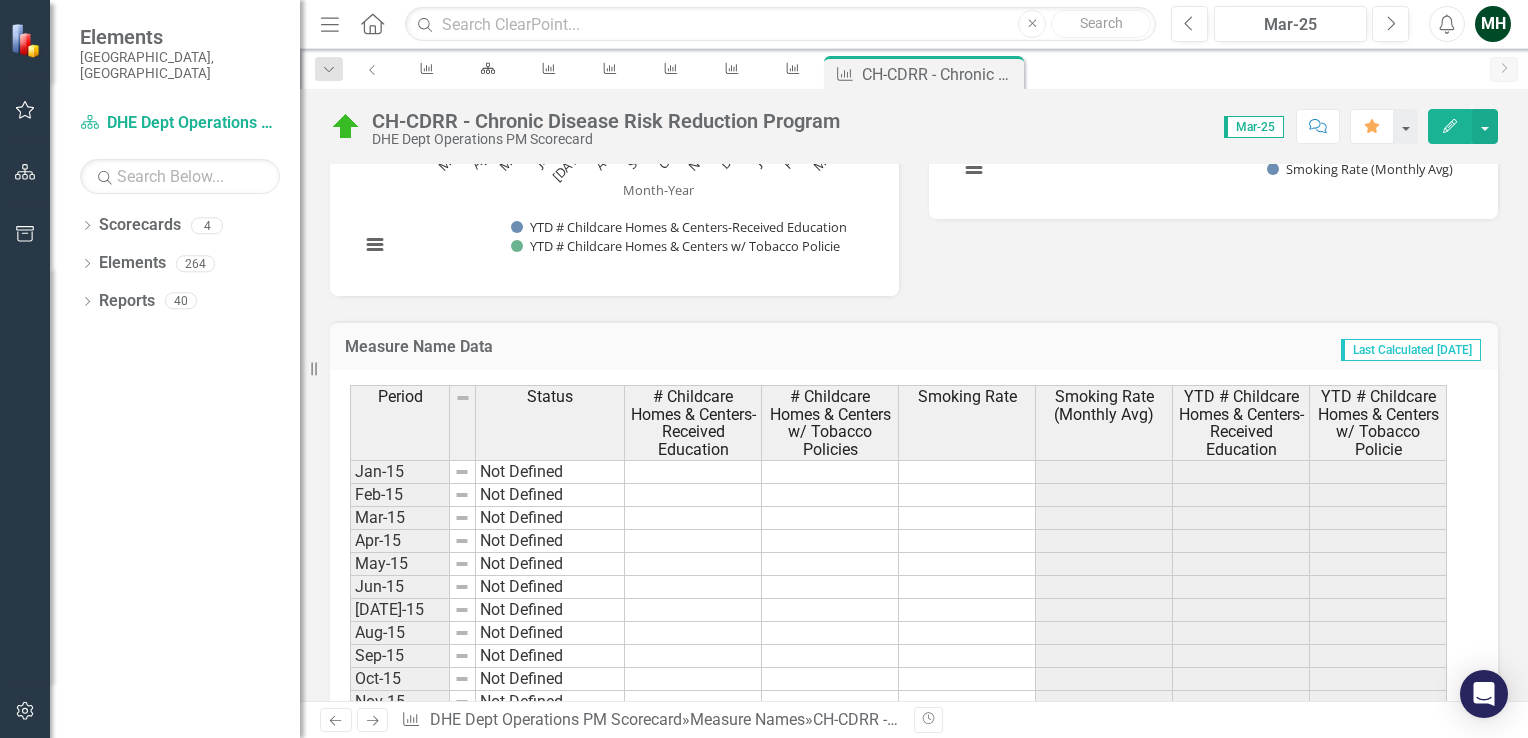 scroll, scrollTop: 920, scrollLeft: 0, axis: vertical 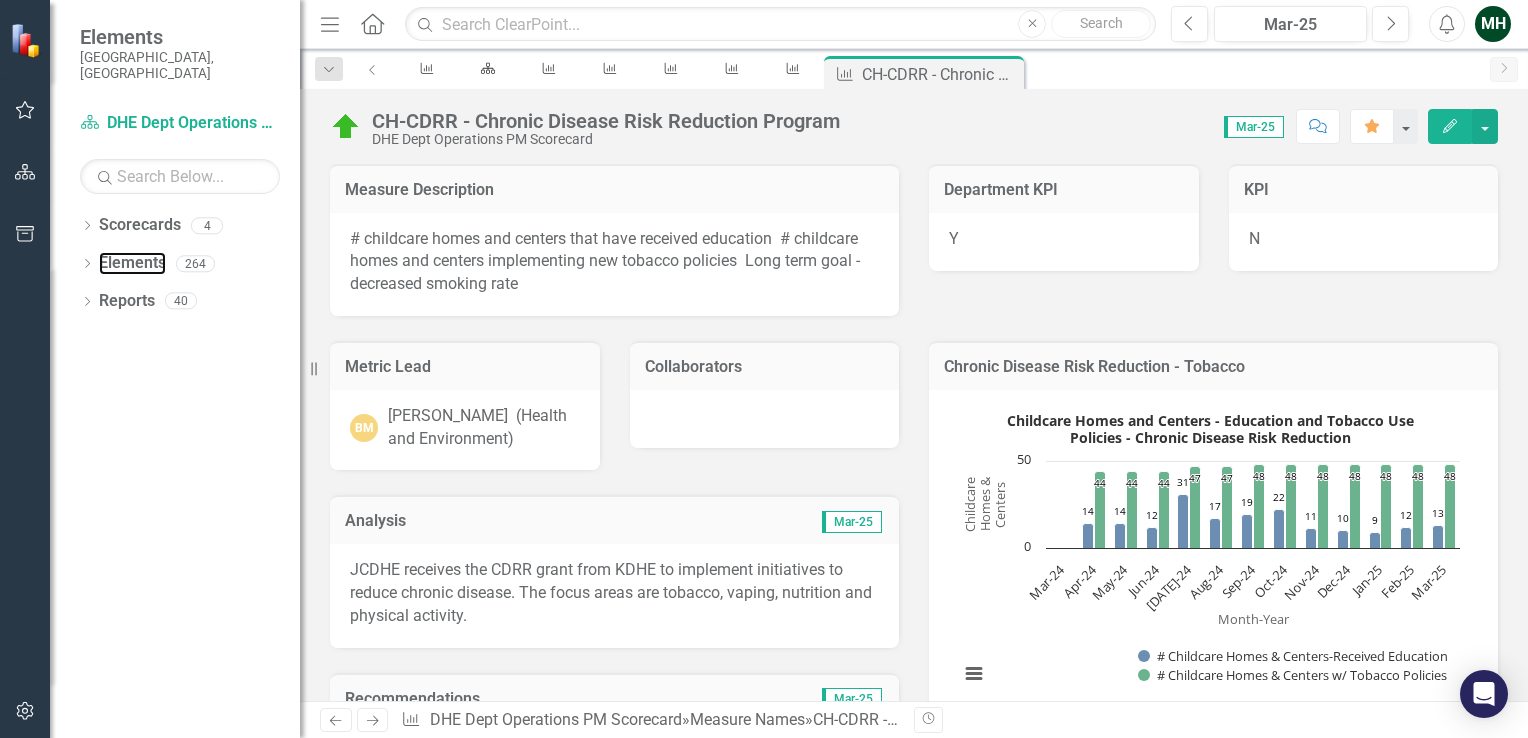 click on "Elements" at bounding box center (132, 263) 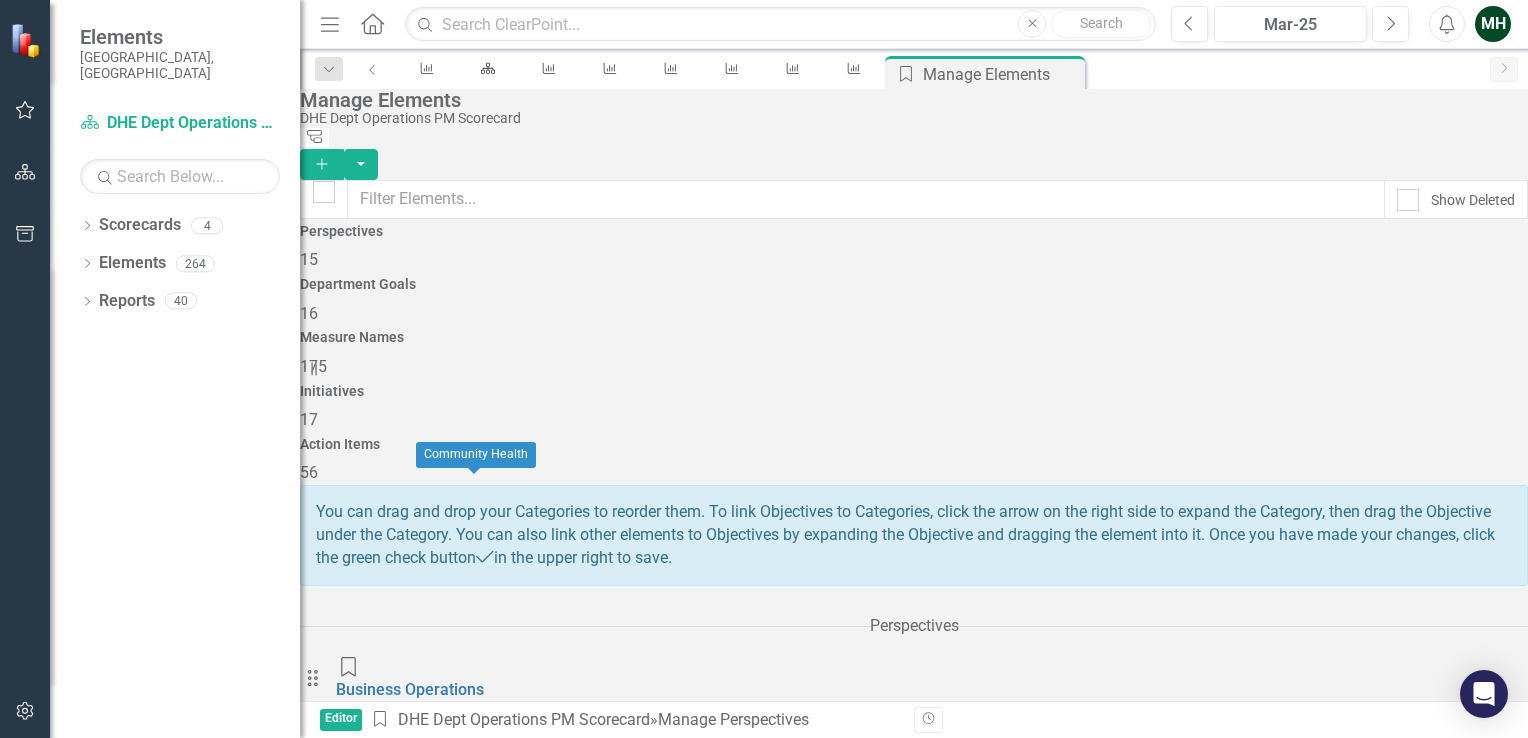 click on "Community Health" at bounding box center [402, 833] 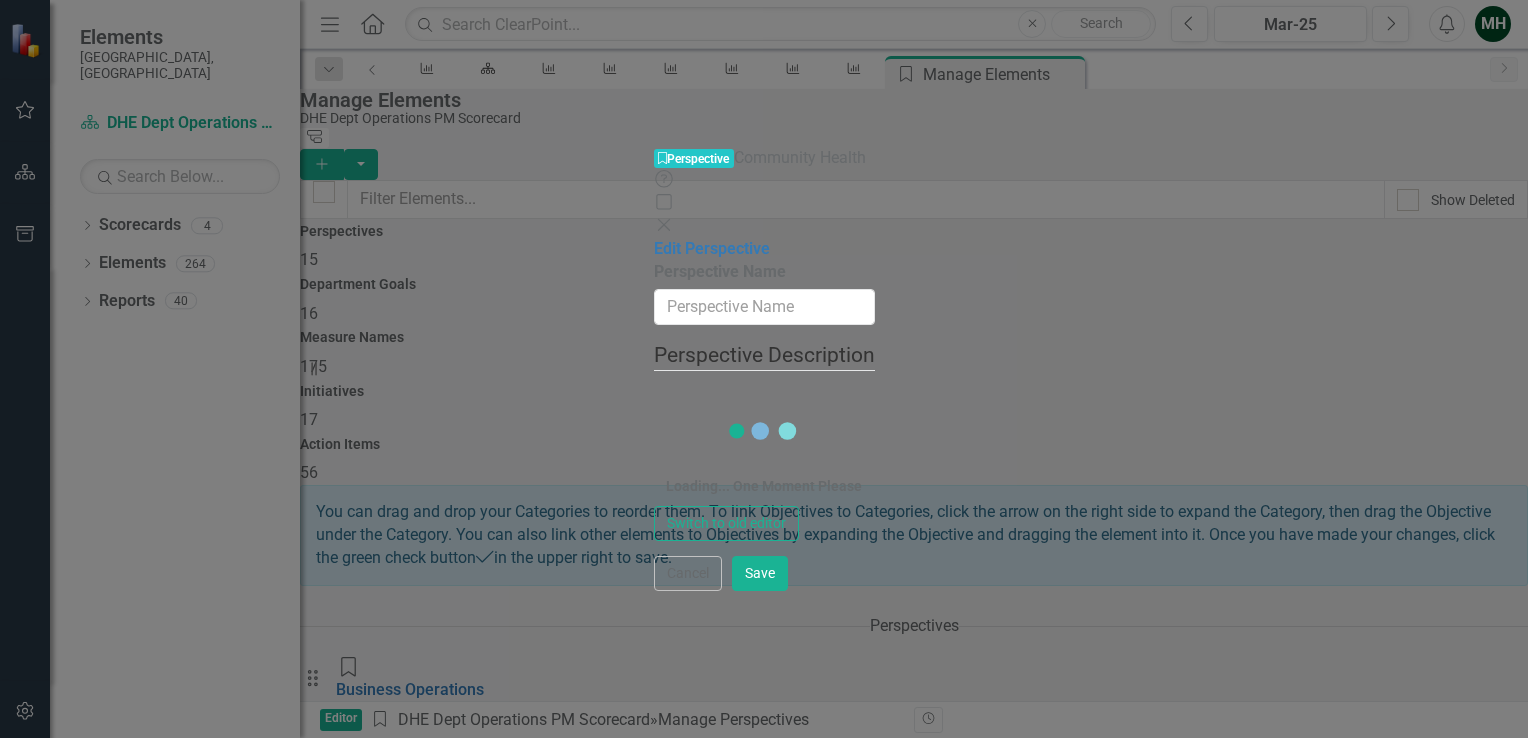 type on "Community Health" 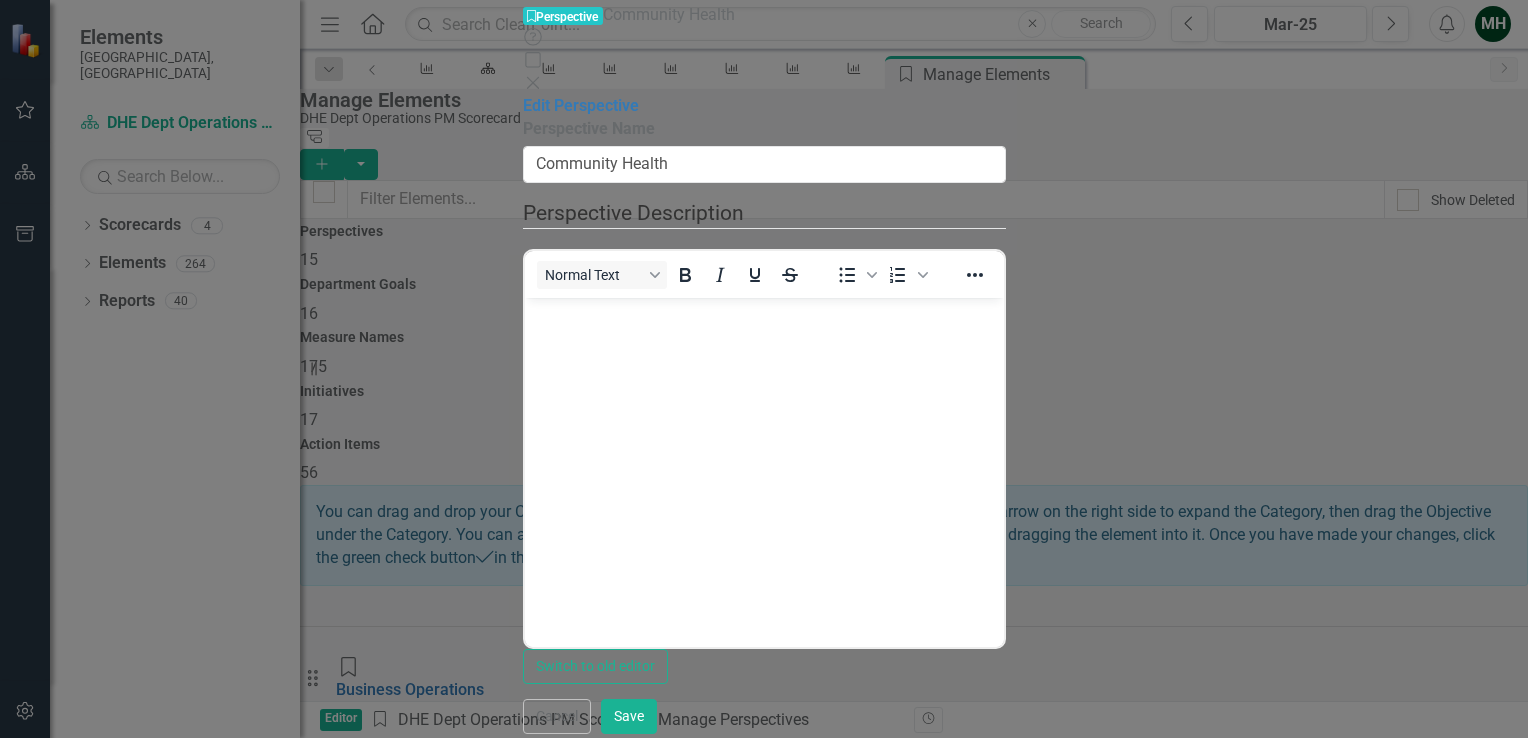 click 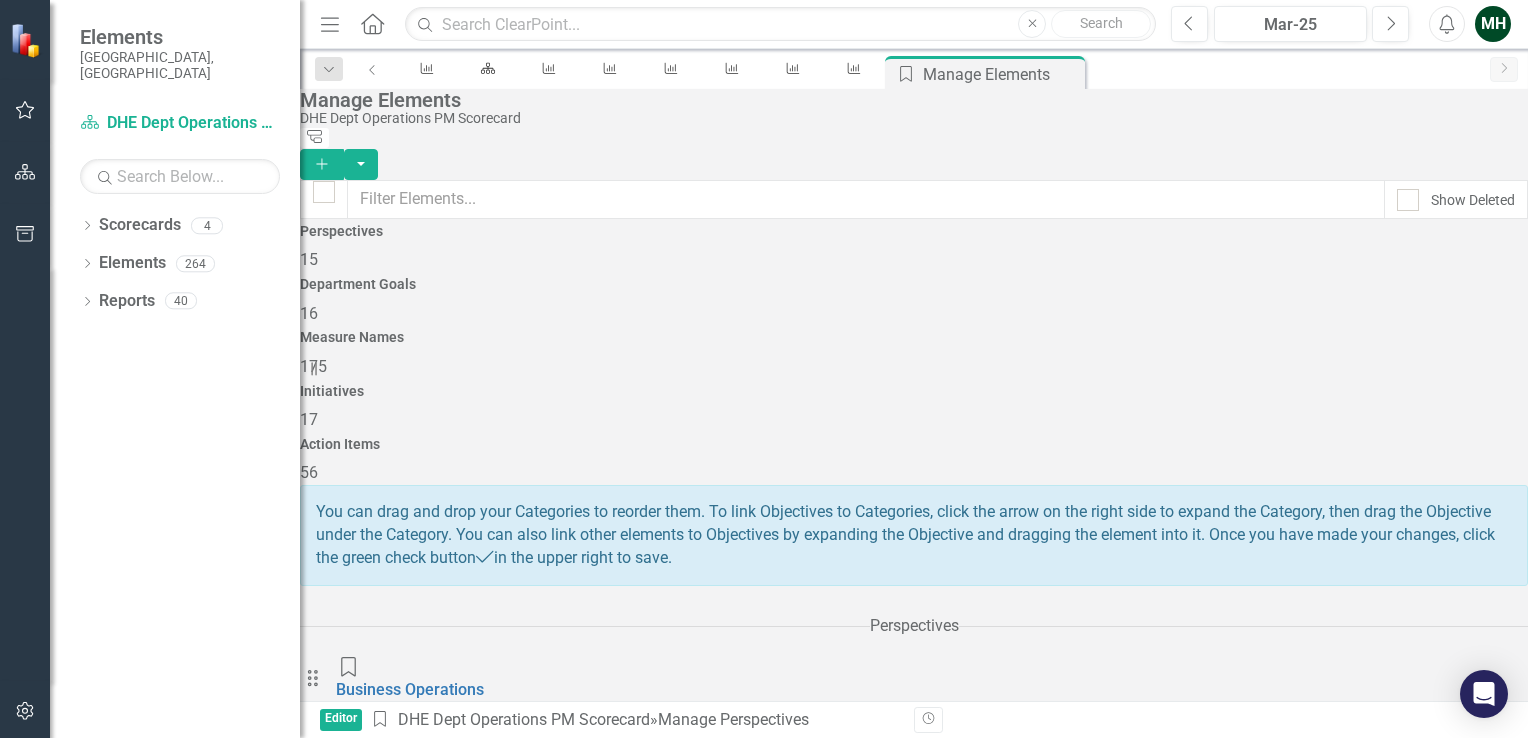 click on "Department Goal Department Goals" at bounding box center [364, 1807] 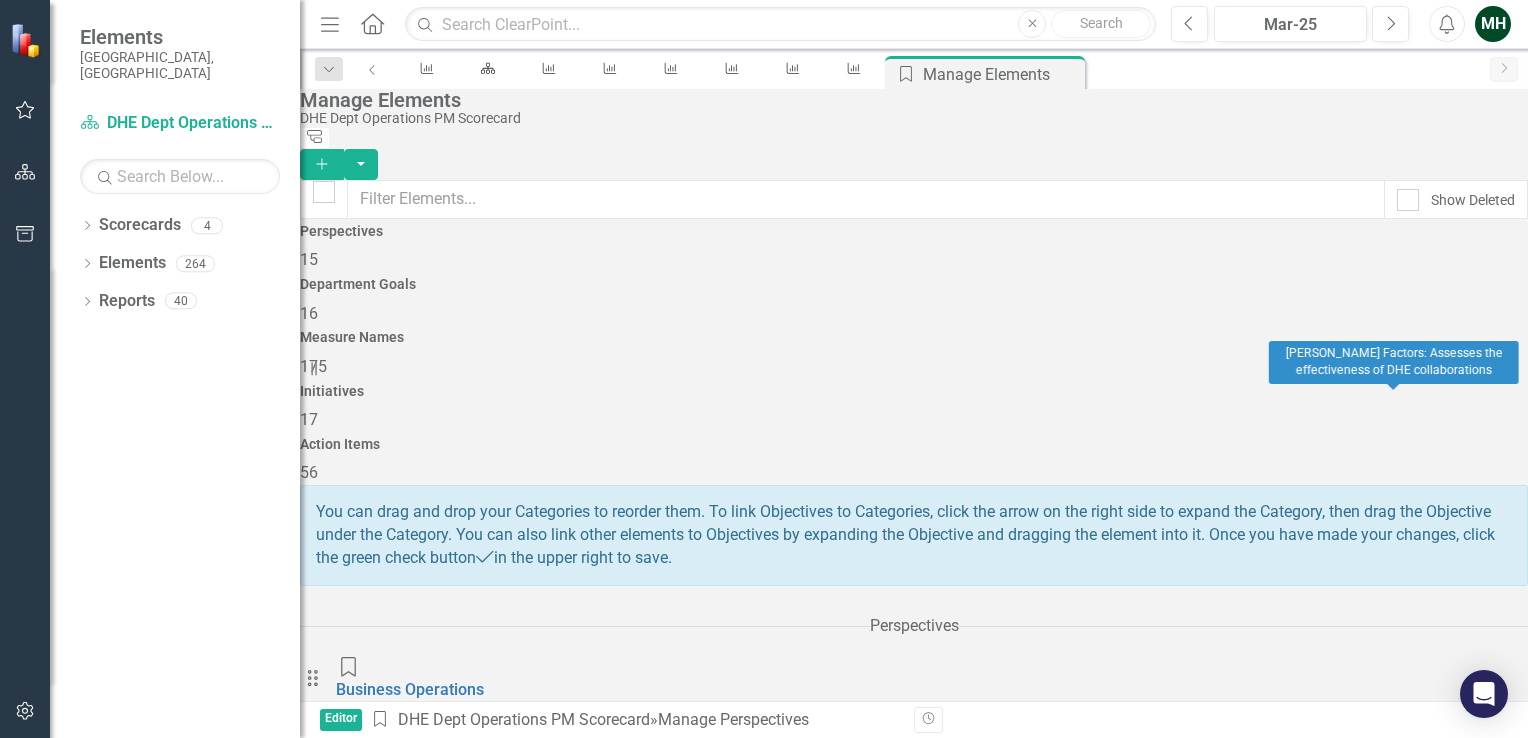 click on "[PERSON_NAME] Factors: Assesses the effectiveness of DHE collaborations" at bounding box center (608, 1924) 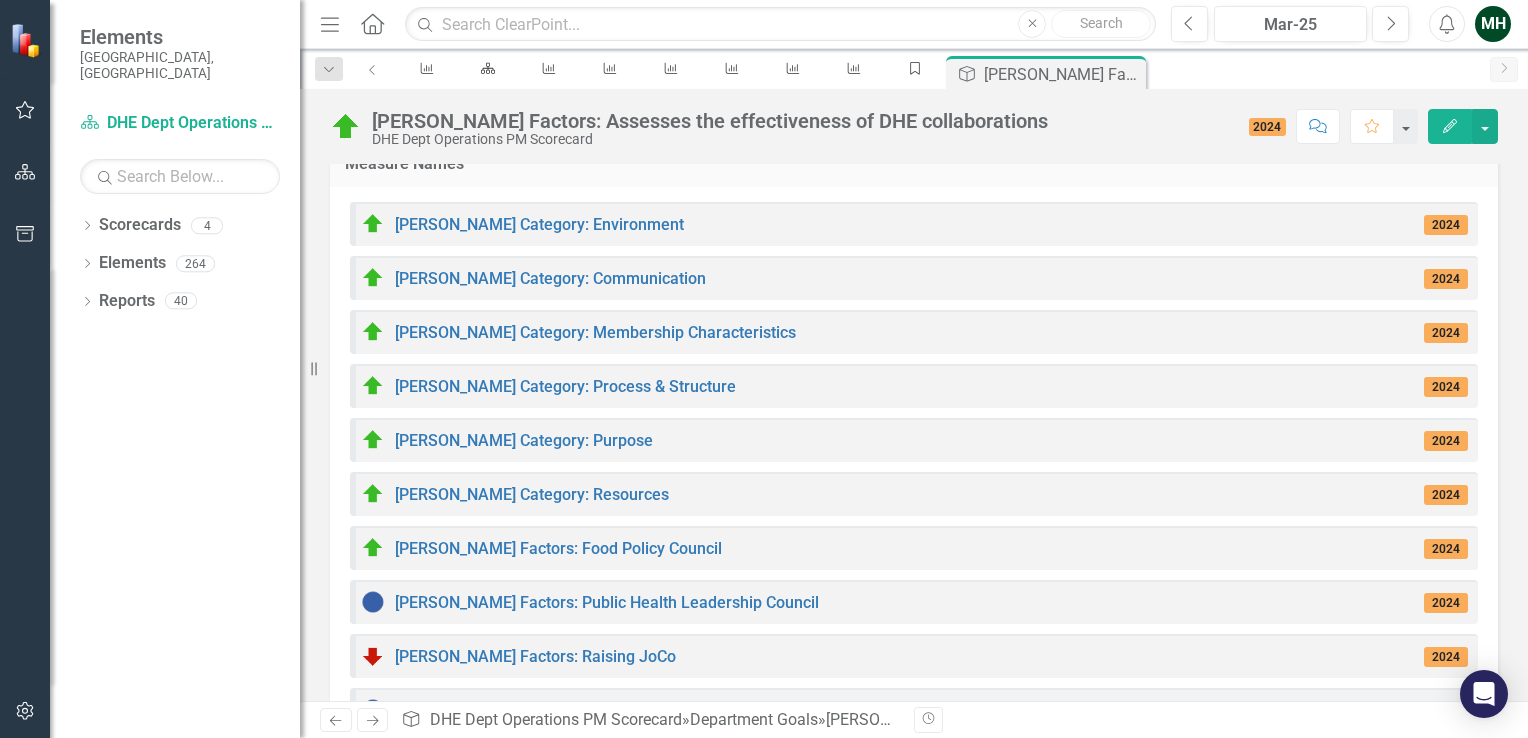 scroll, scrollTop: 287, scrollLeft: 0, axis: vertical 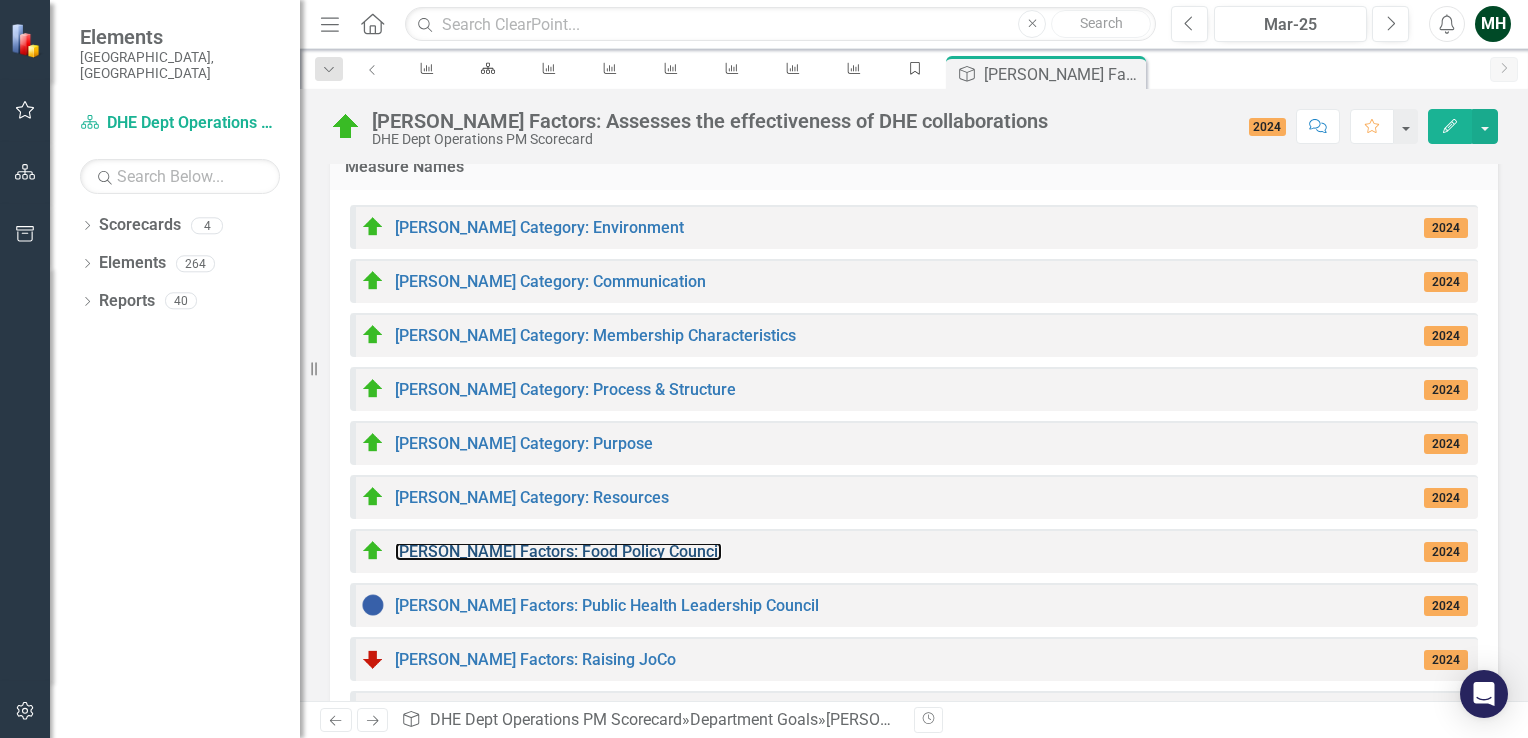 click on "[PERSON_NAME] Factors: Food Policy Council" at bounding box center (558, 551) 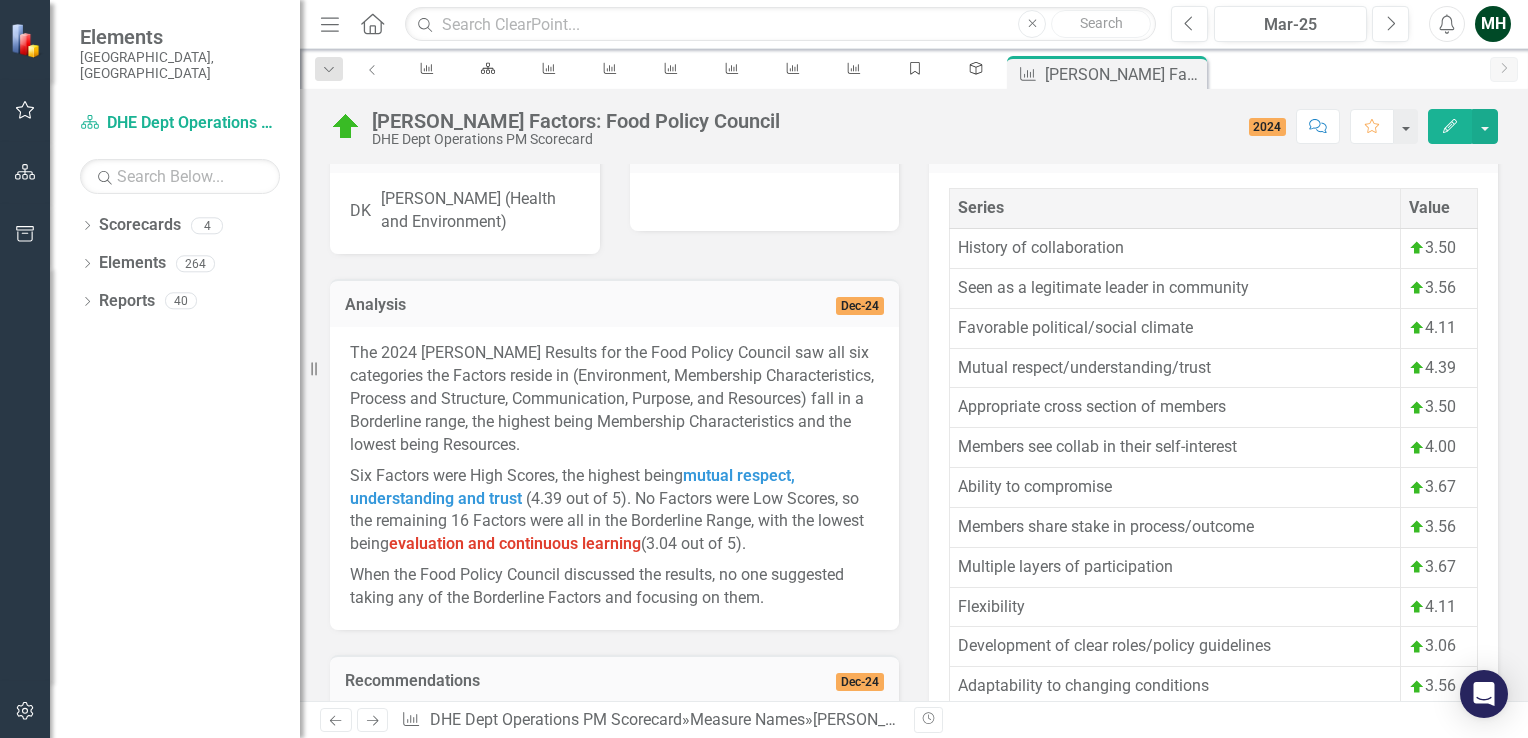 scroll, scrollTop: 0, scrollLeft: 0, axis: both 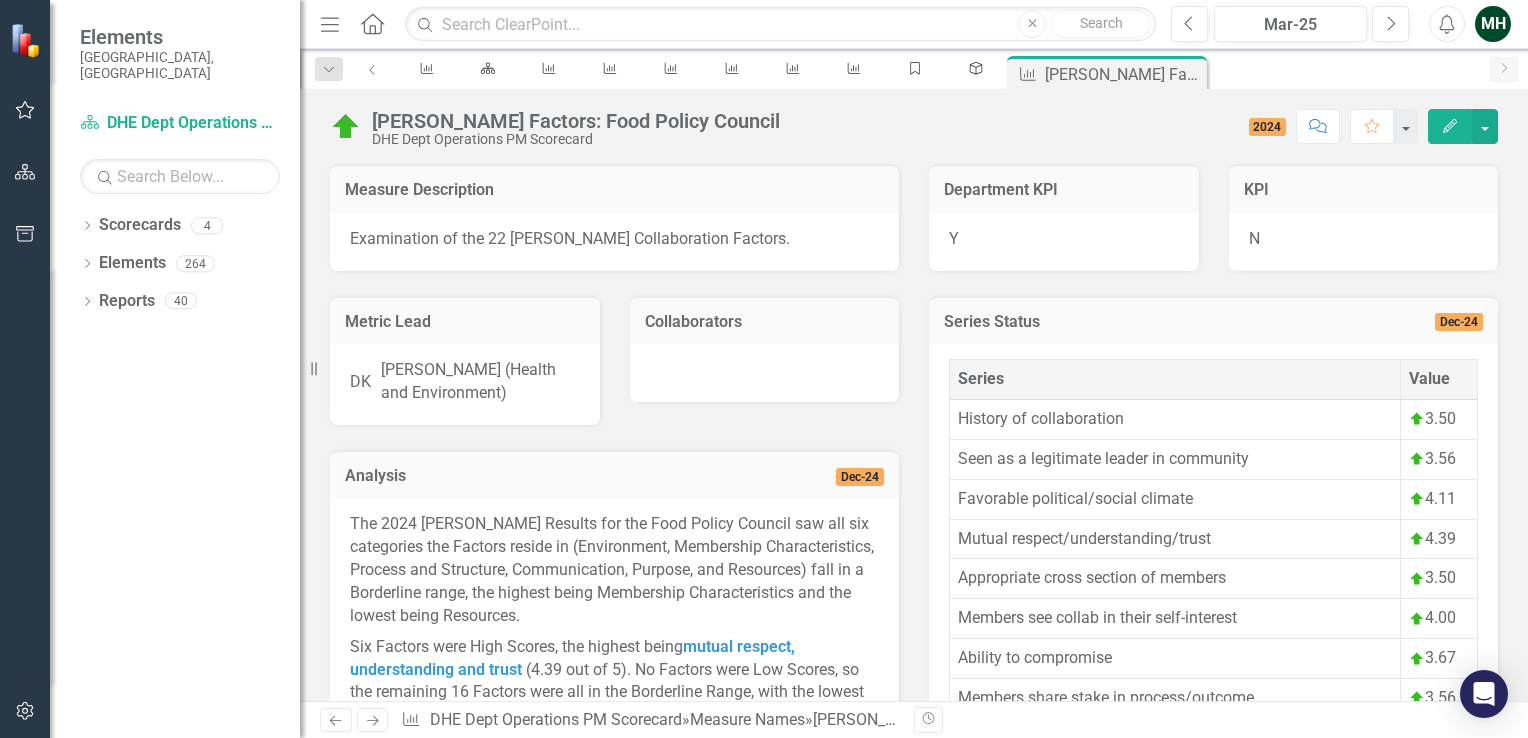 click on "40" at bounding box center (181, 301) 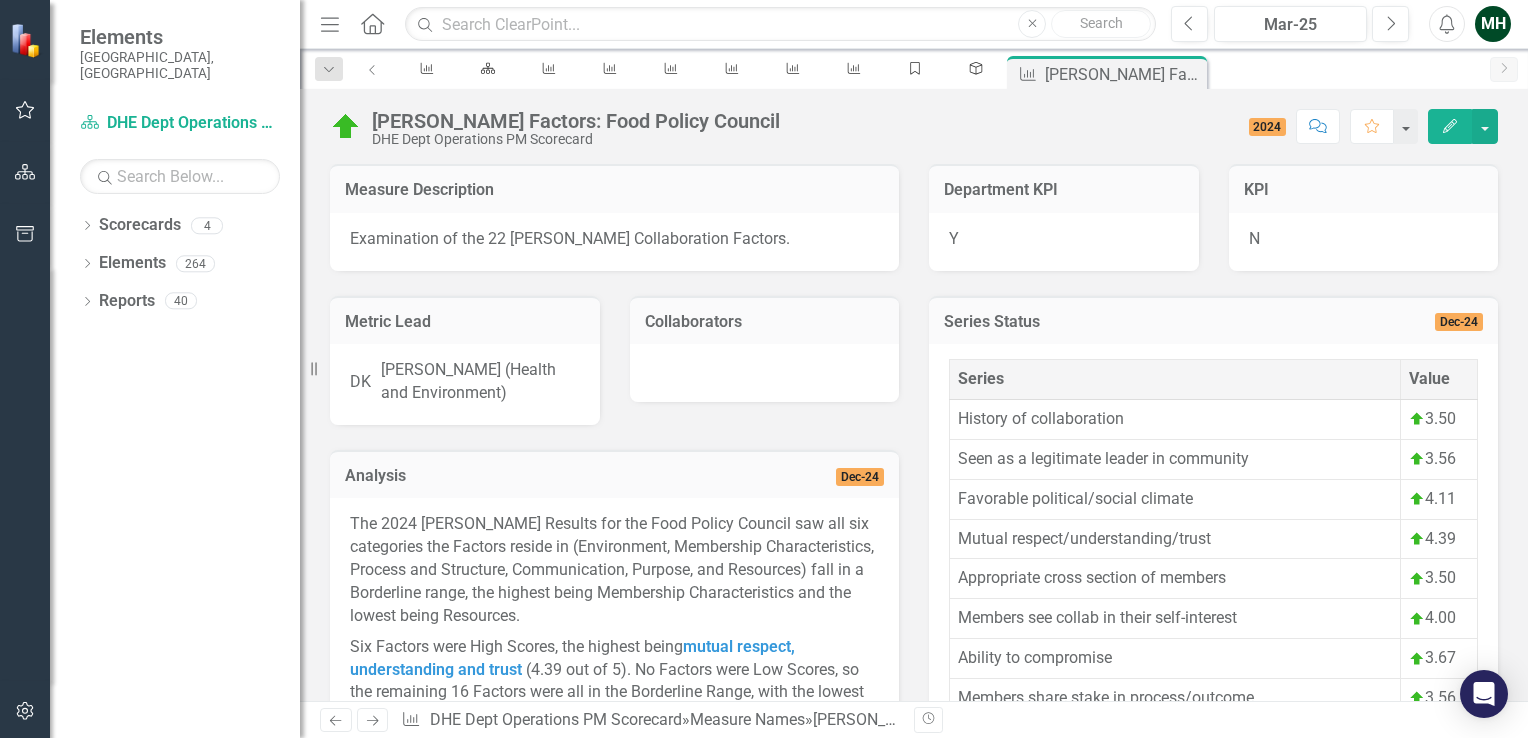 click on "Dropdown" 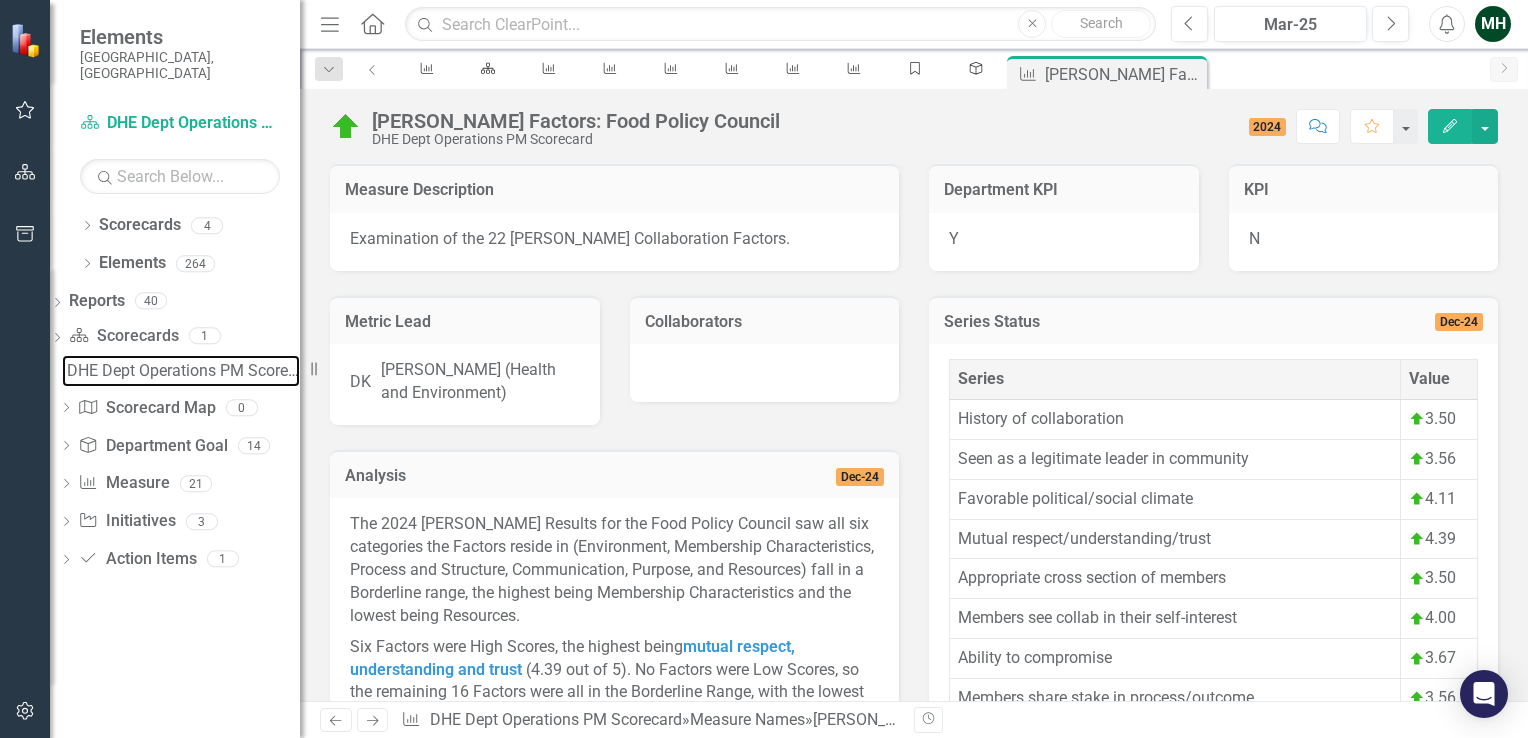 click on "DHE Dept Operations PM Scorecard" at bounding box center [183, 371] 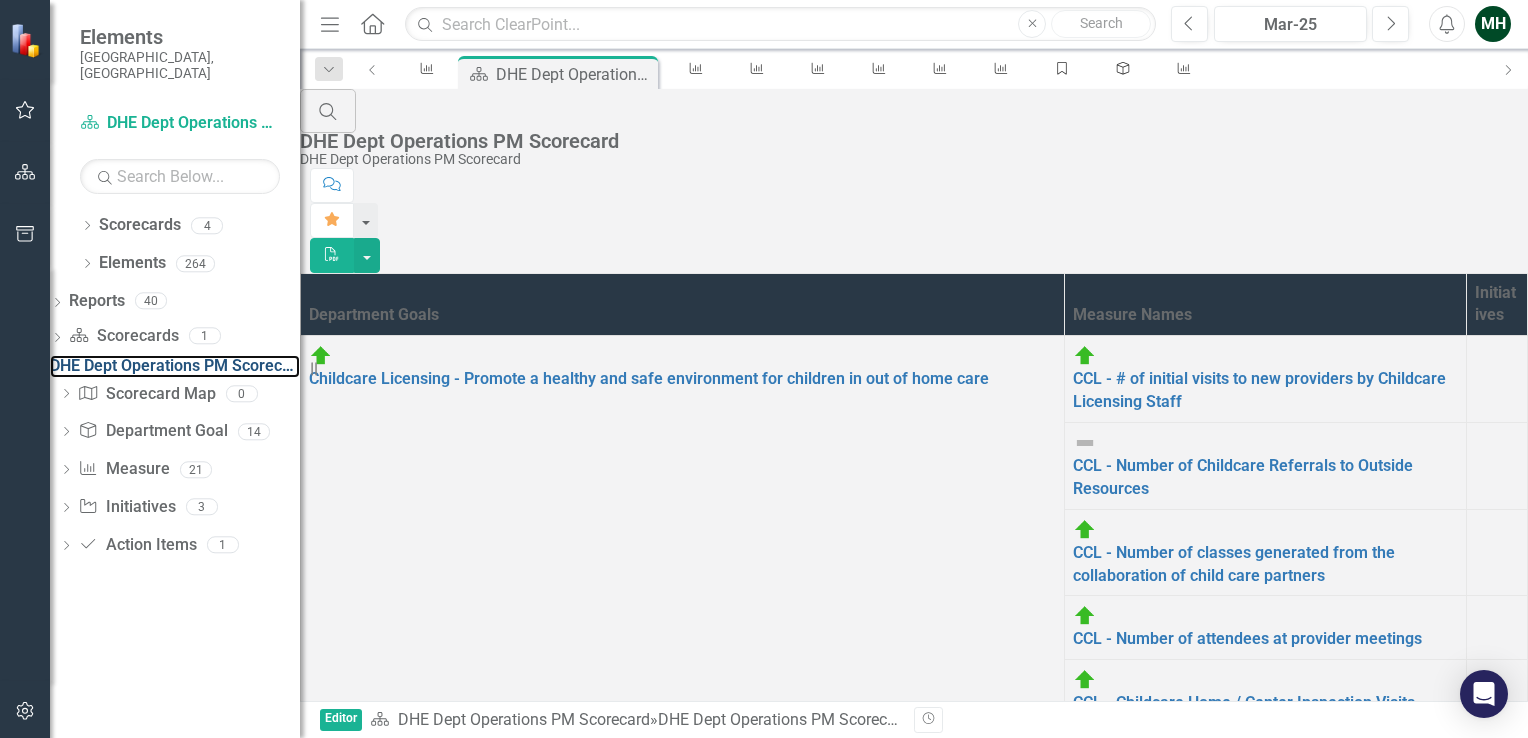 scroll, scrollTop: 276, scrollLeft: 0, axis: vertical 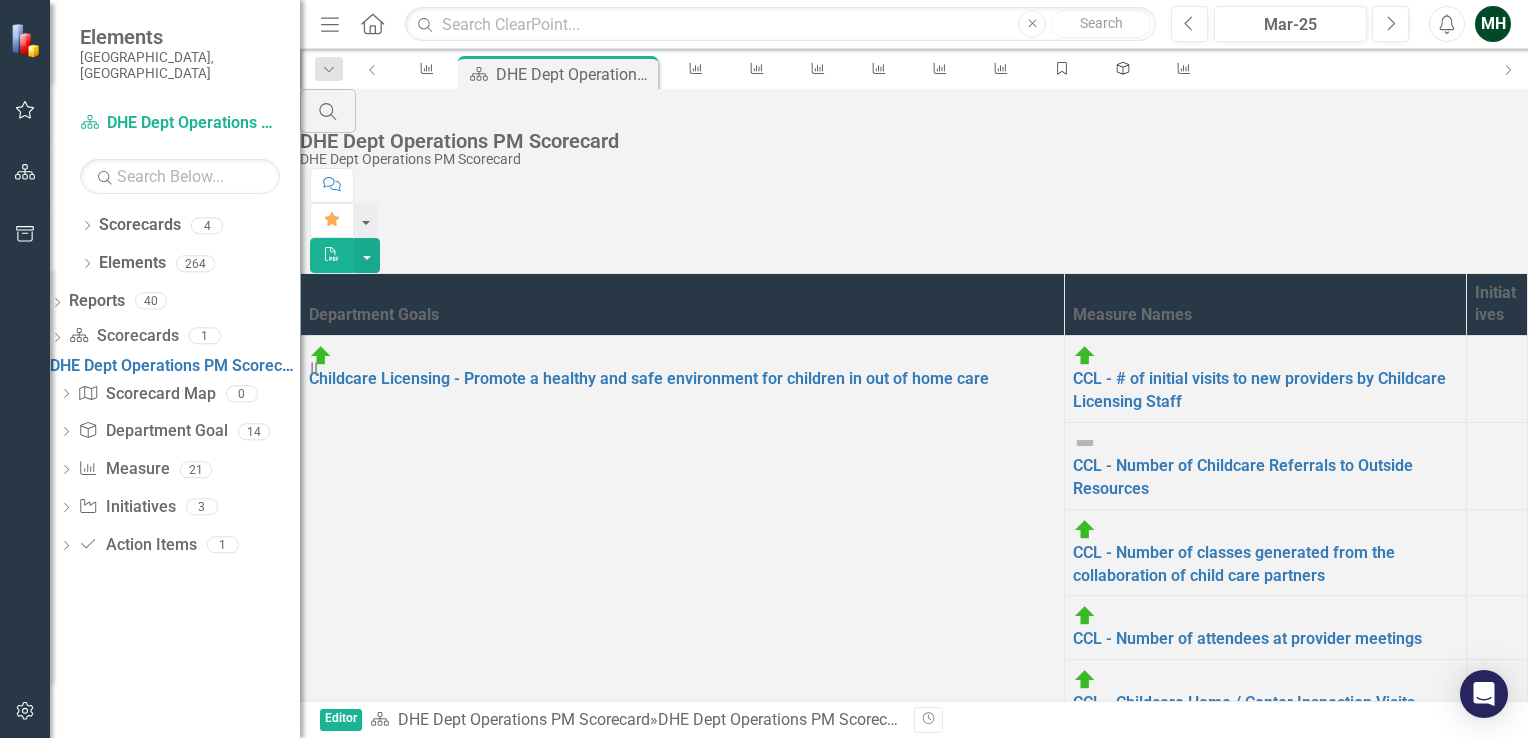 click on "CH-CHW - Community Health Worker Program" at bounding box center (1239, 1108) 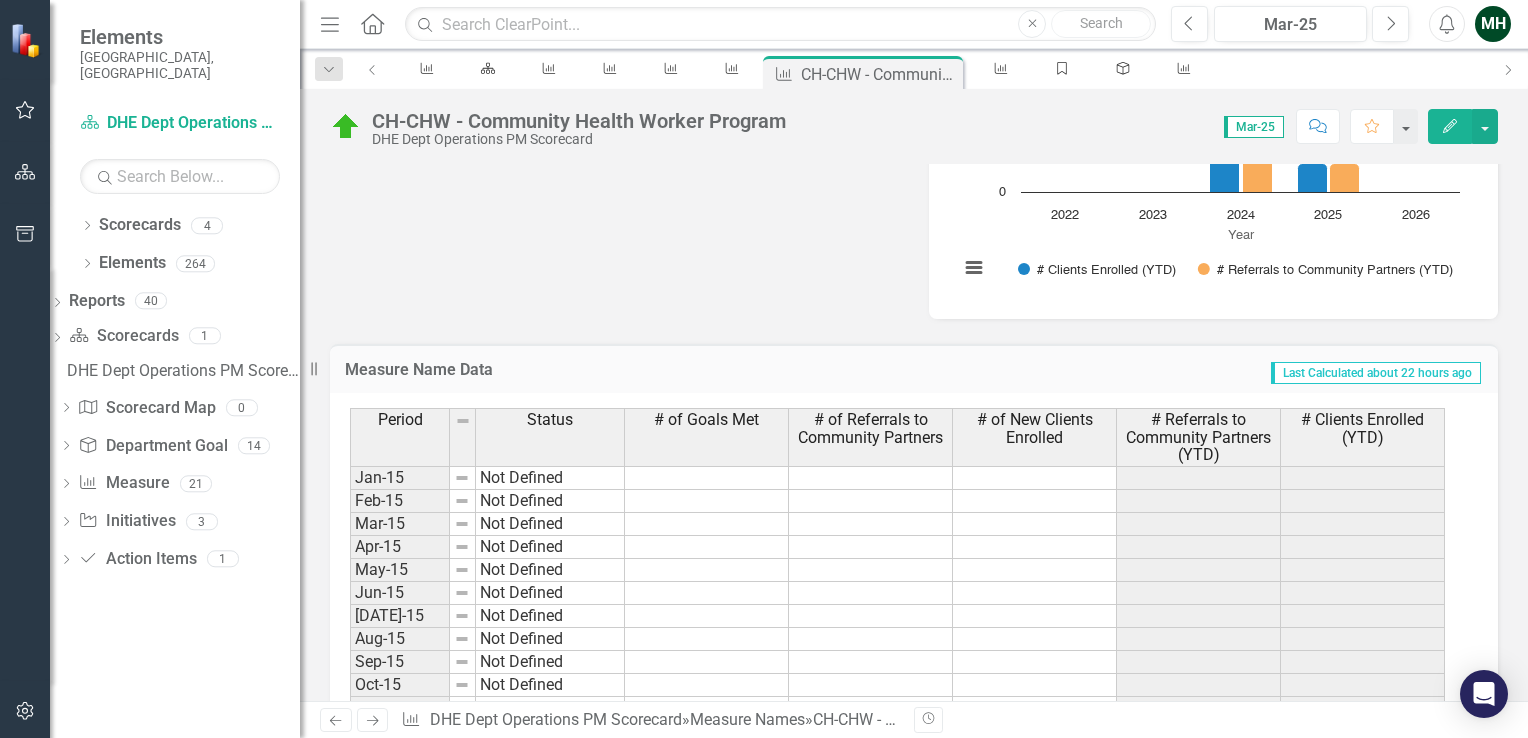scroll, scrollTop: 822, scrollLeft: 0, axis: vertical 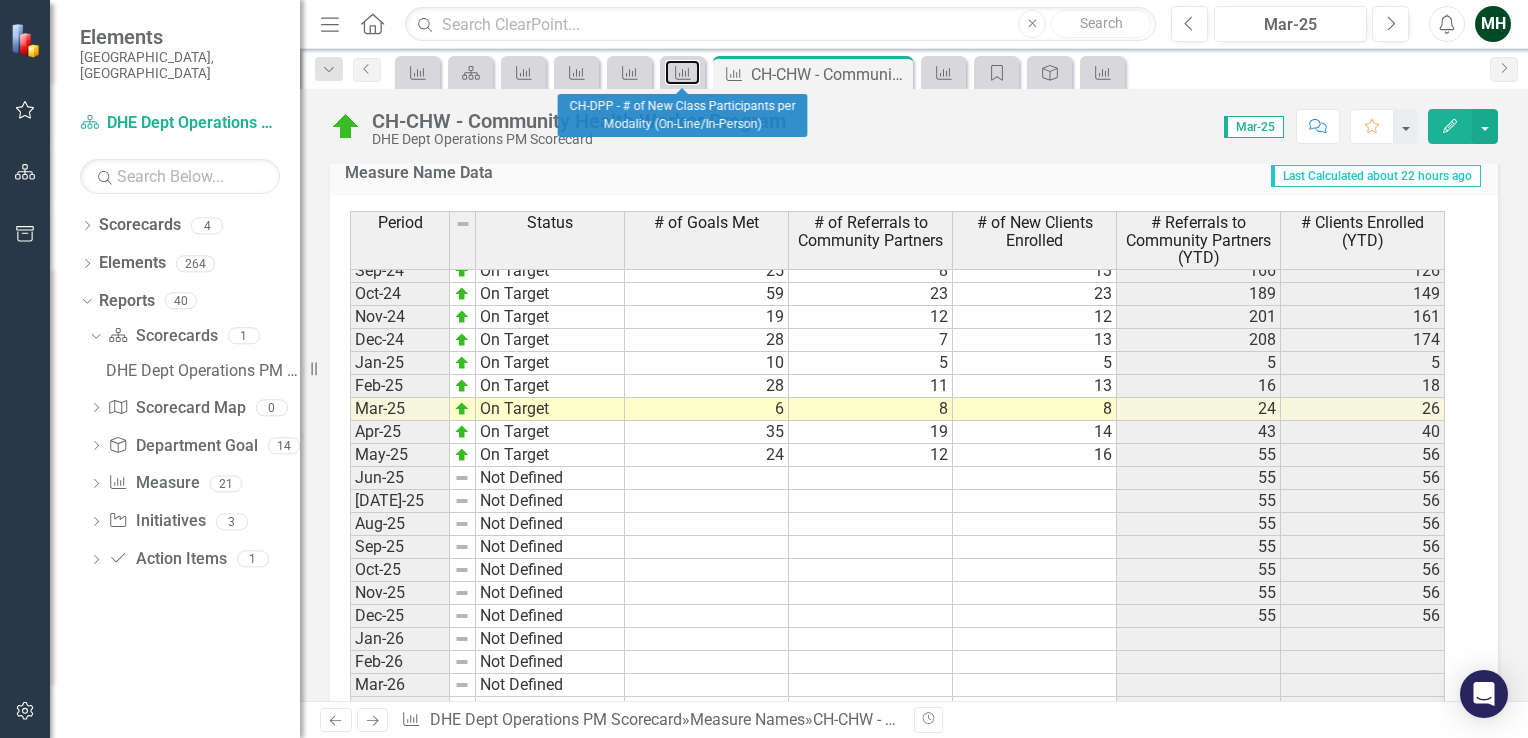 click on "Measure Name" 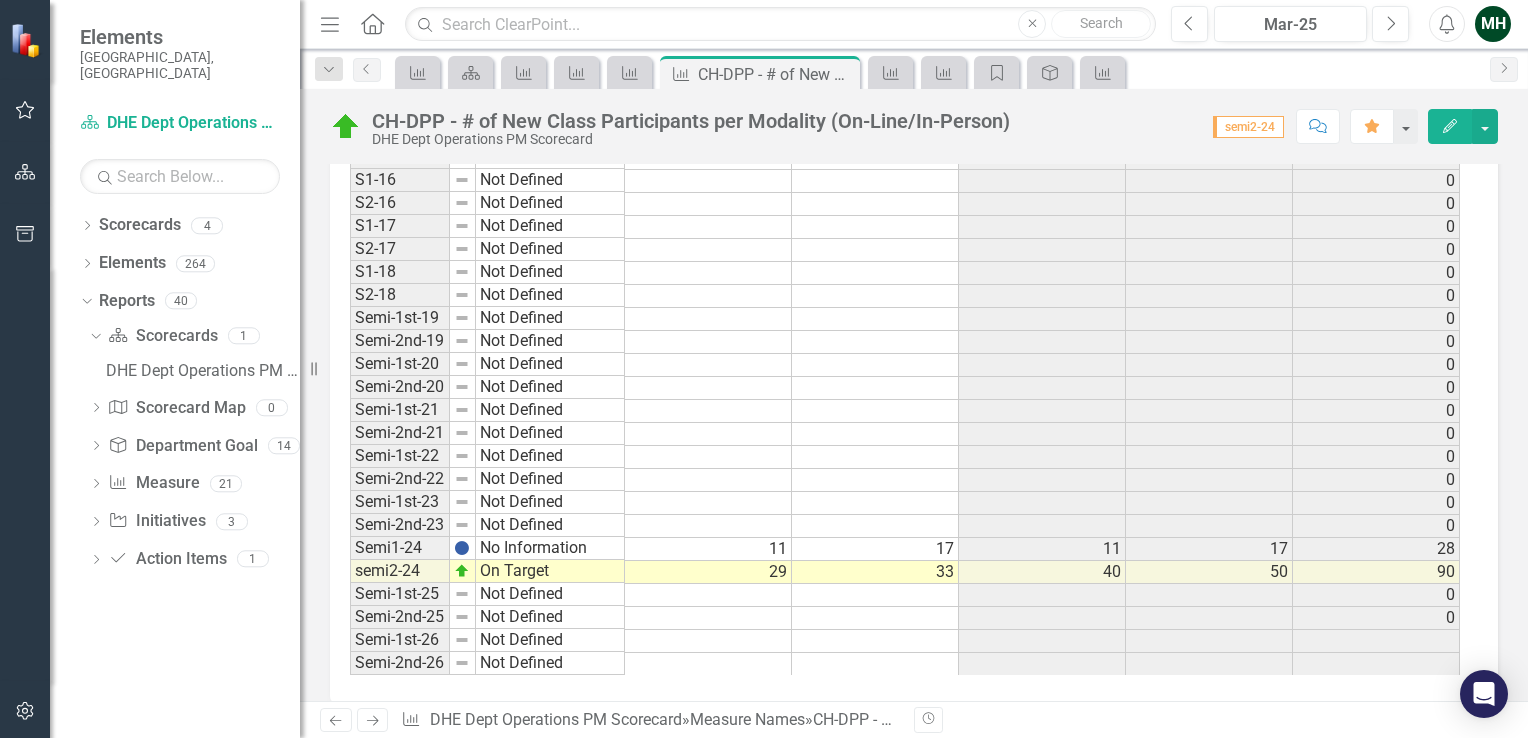 scroll, scrollTop: 1092, scrollLeft: 0, axis: vertical 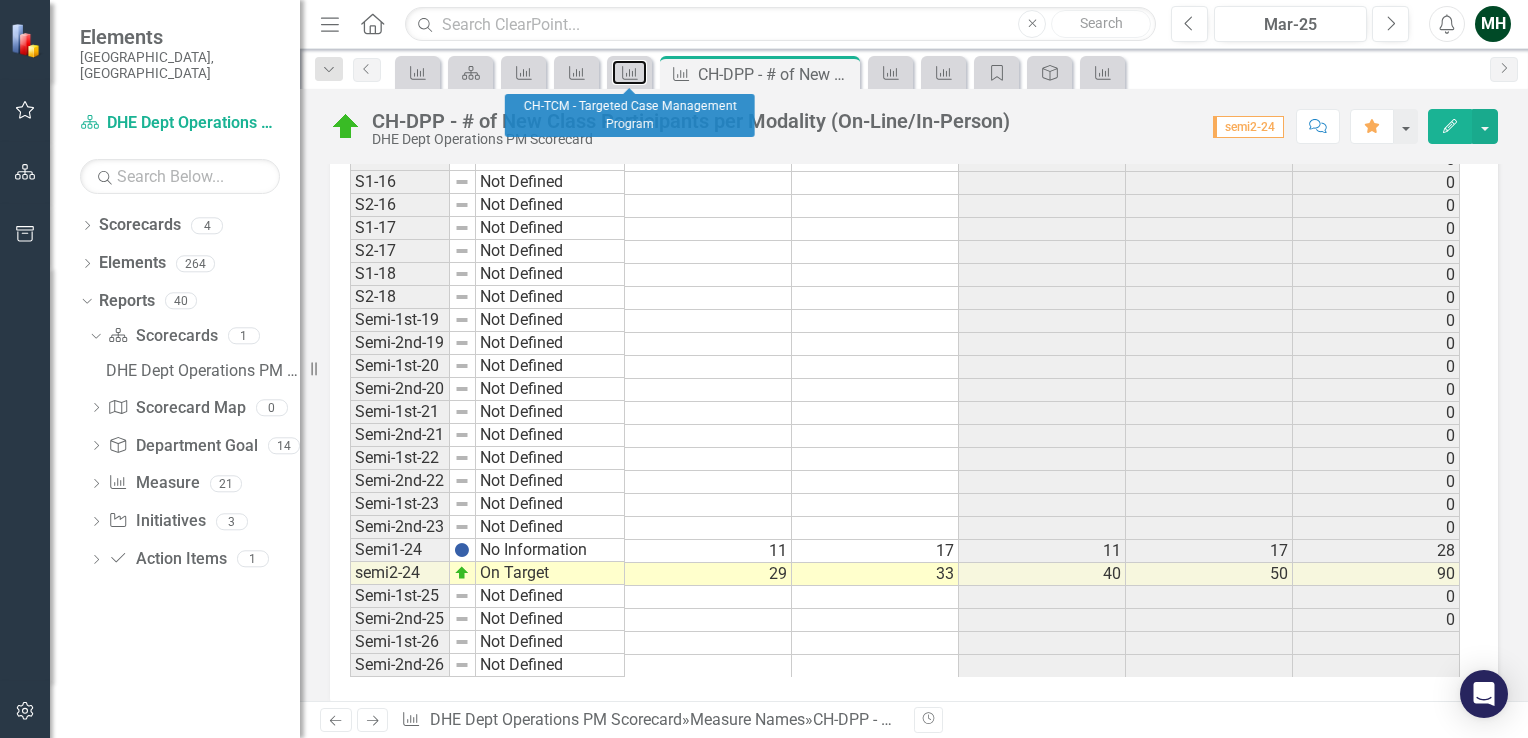 click on "Measure Name" 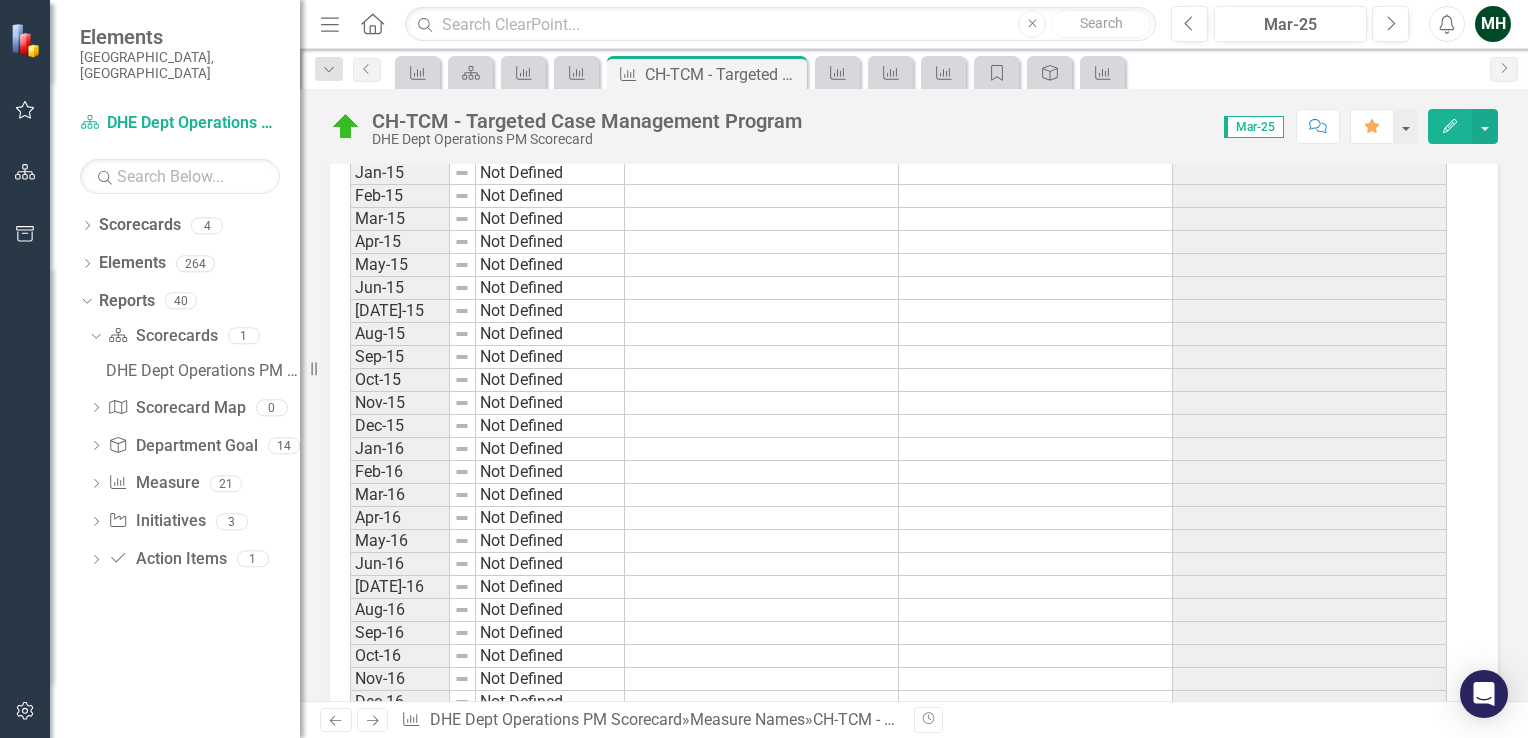 scroll, scrollTop: 1083, scrollLeft: 0, axis: vertical 